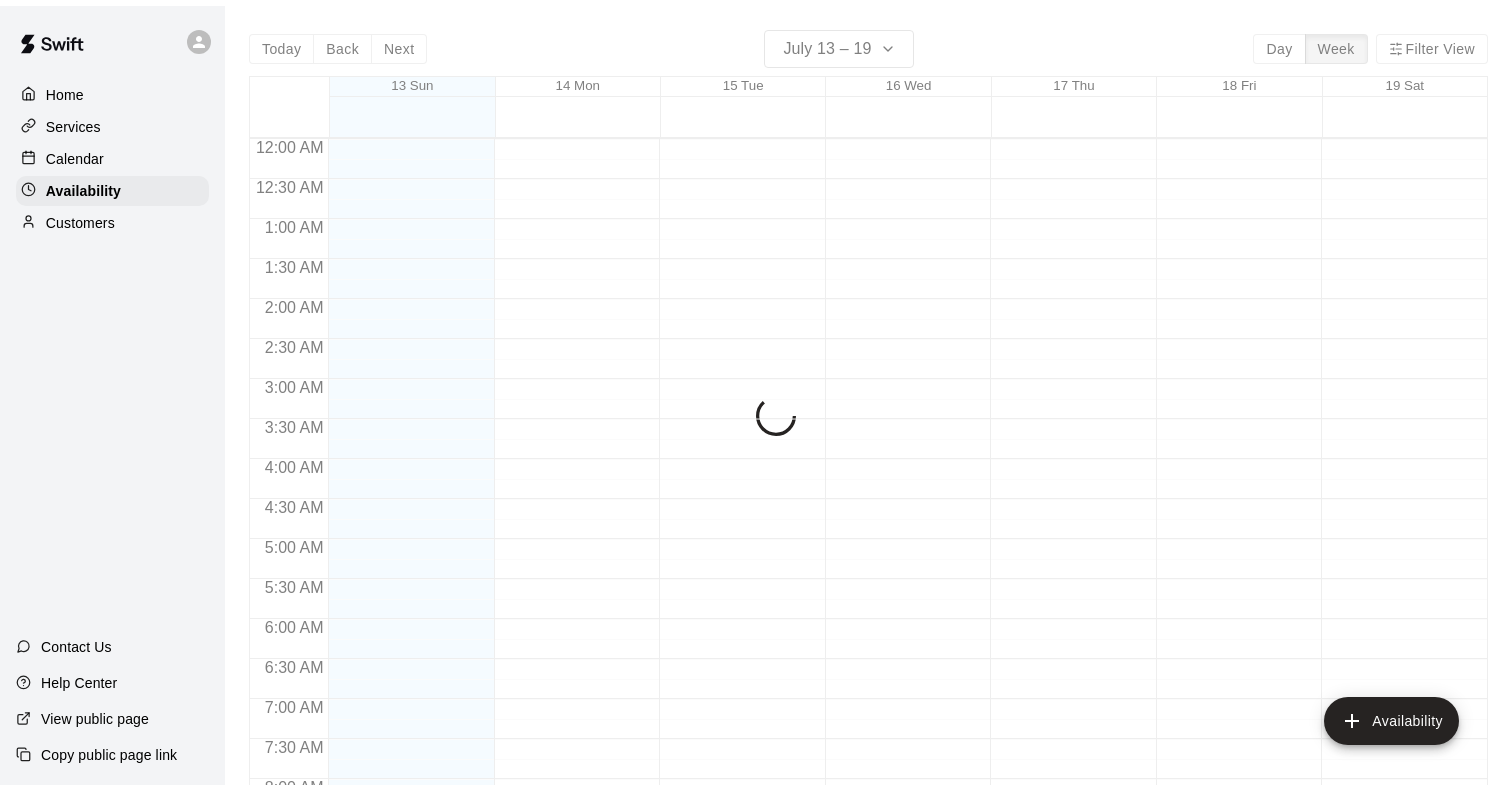 scroll, scrollTop: 926, scrollLeft: 0, axis: vertical 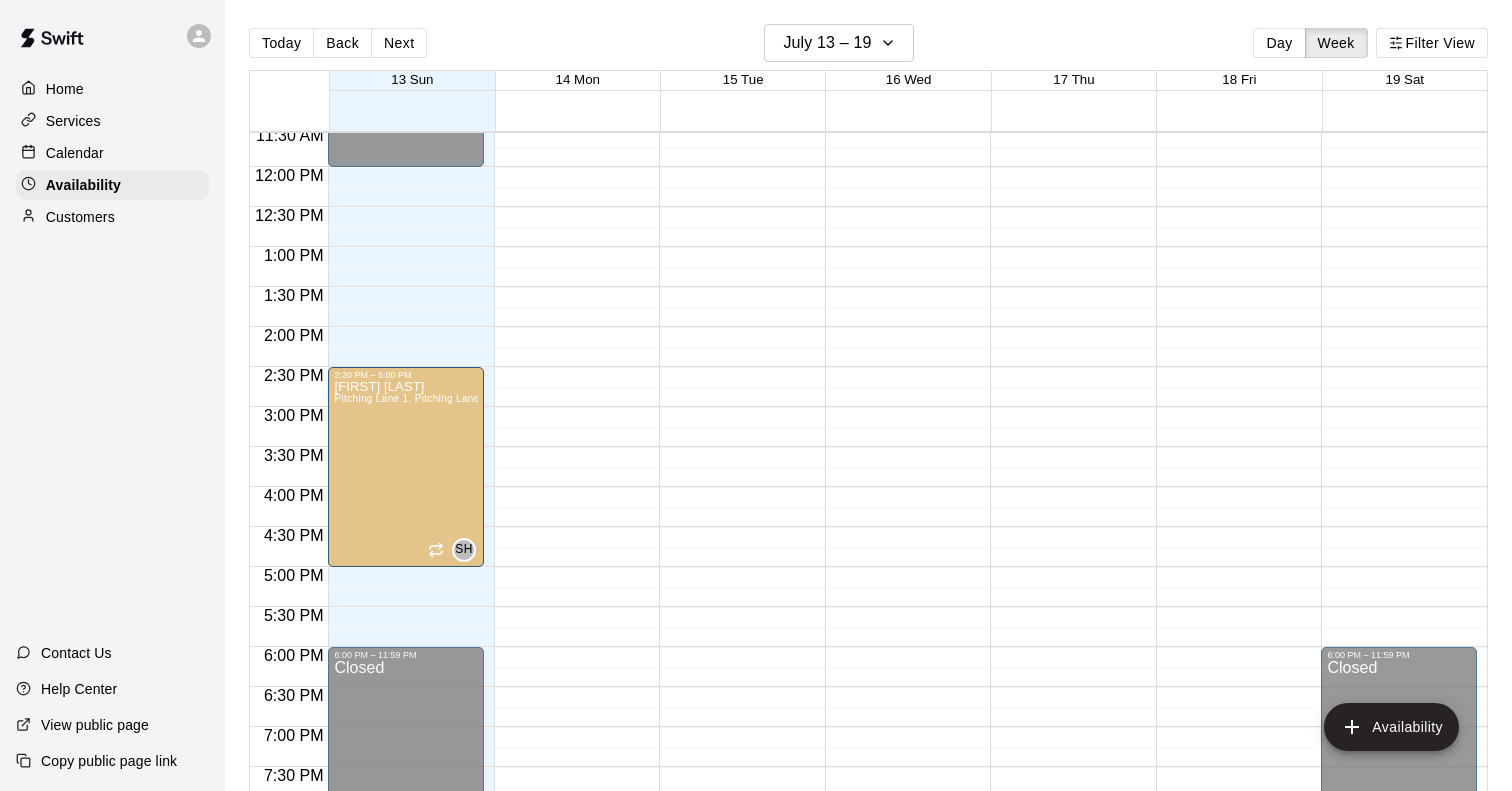 click on "Calendar" at bounding box center (75, 153) 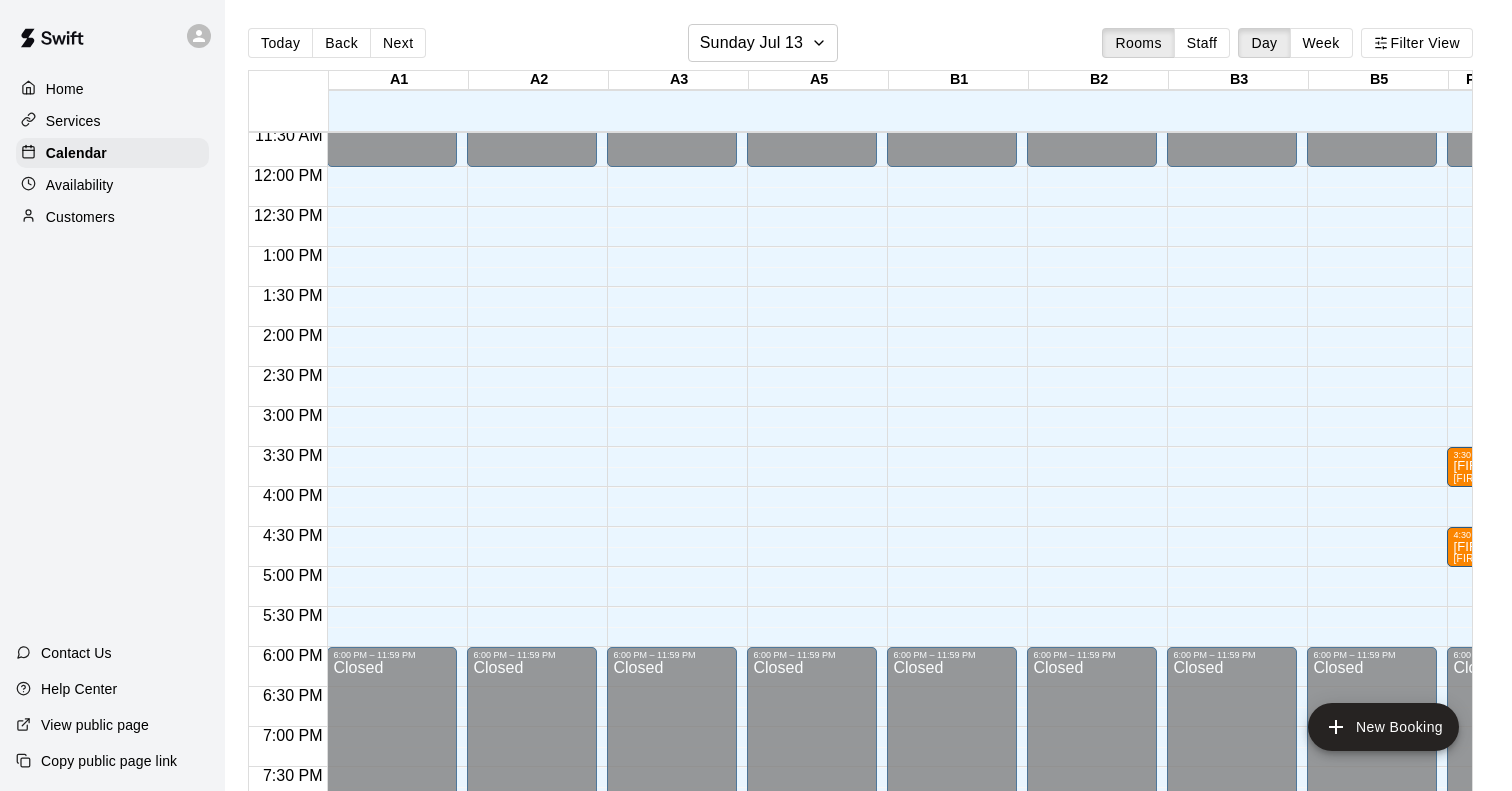 scroll, scrollTop: 926, scrollLeft: 89, axis: both 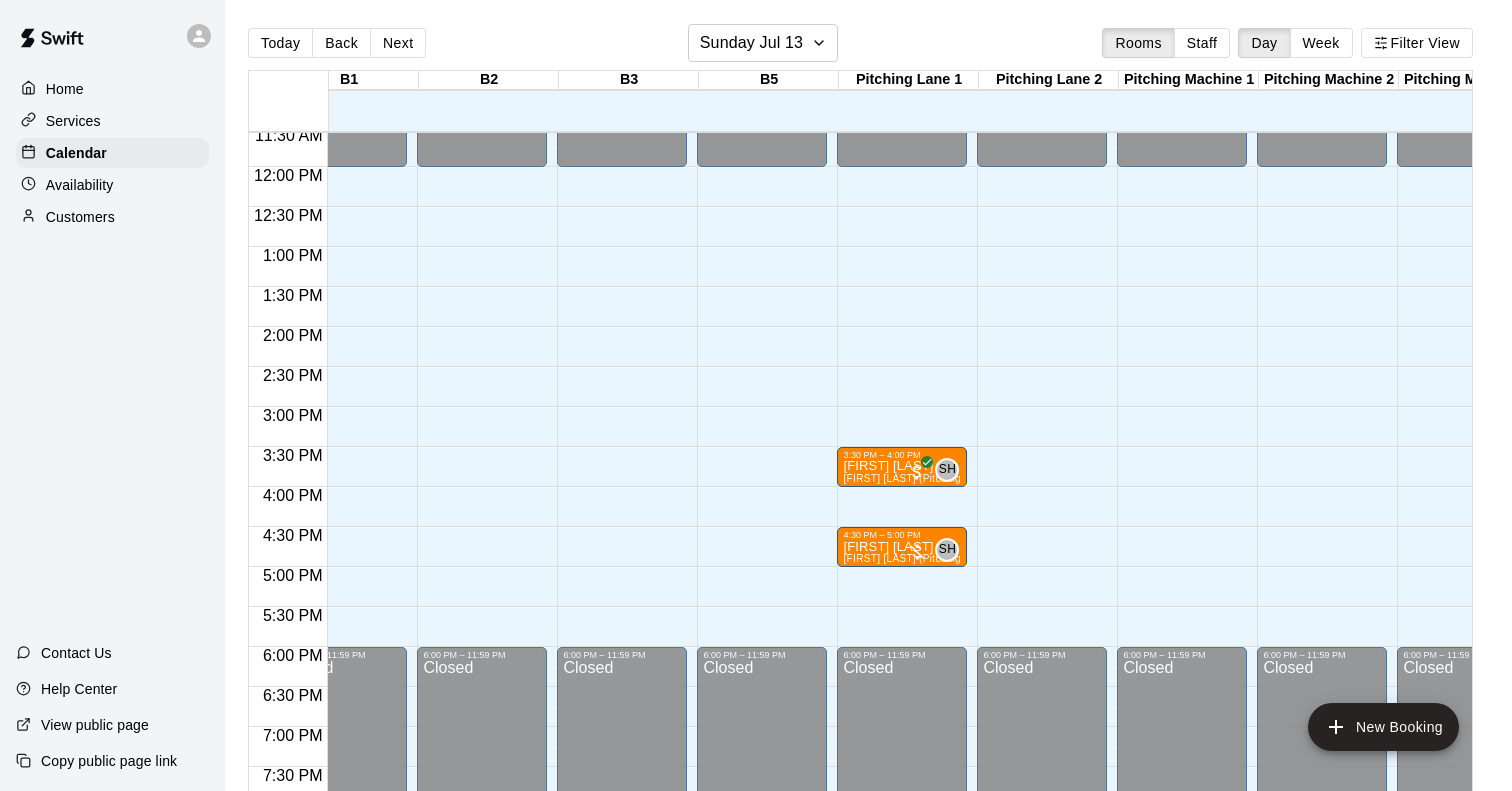 click on "[TIME] – [TIME] Closed [TIME] – [TIME] [FIRST] [LAST] (Pitching) SH 0 [TIME] – [TIME] [FIRST] [LAST] (Pitching) SH 0 [TIME] – [TIME] Closed" at bounding box center [902, 167] 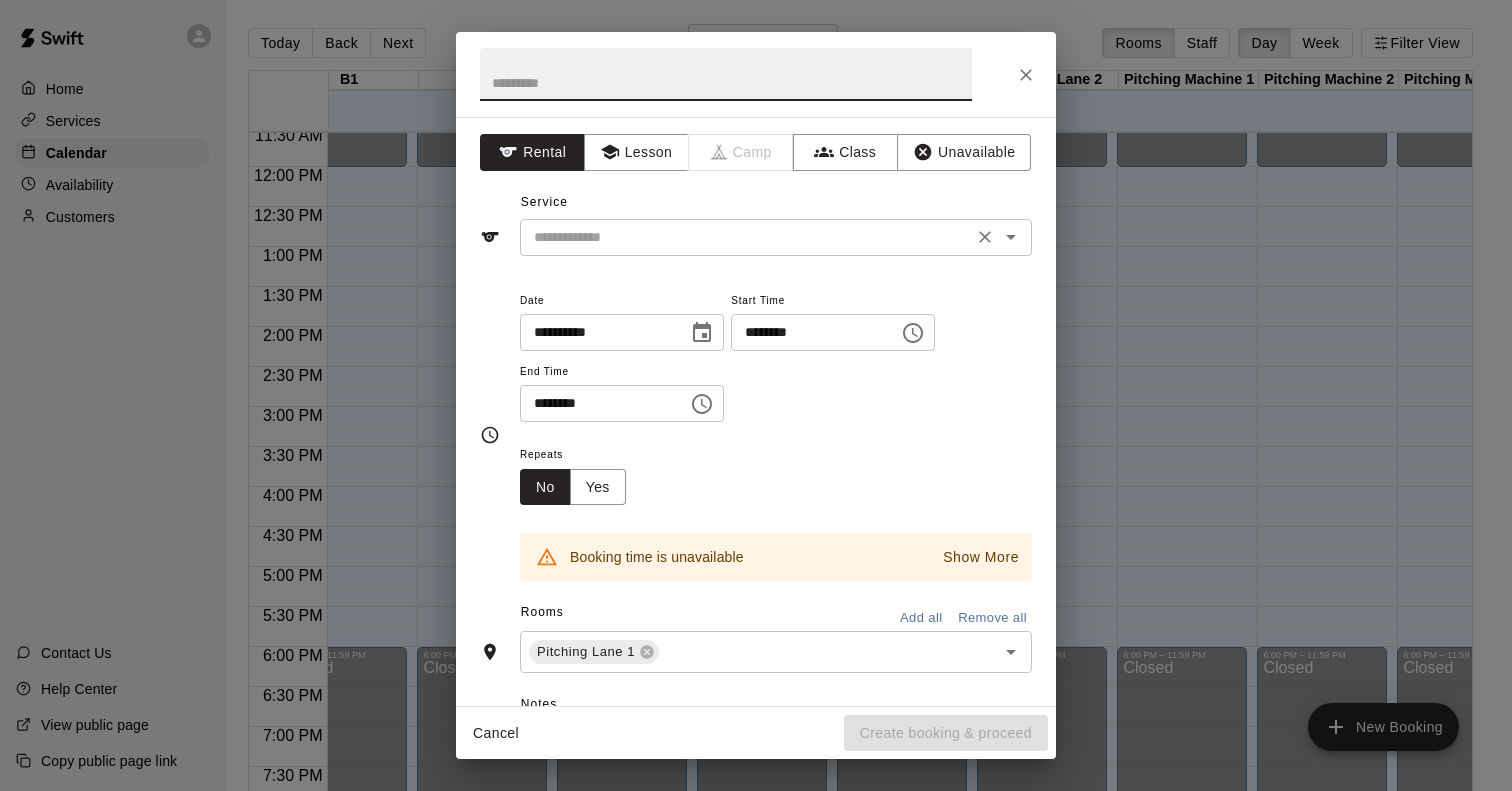 click at bounding box center [746, 237] 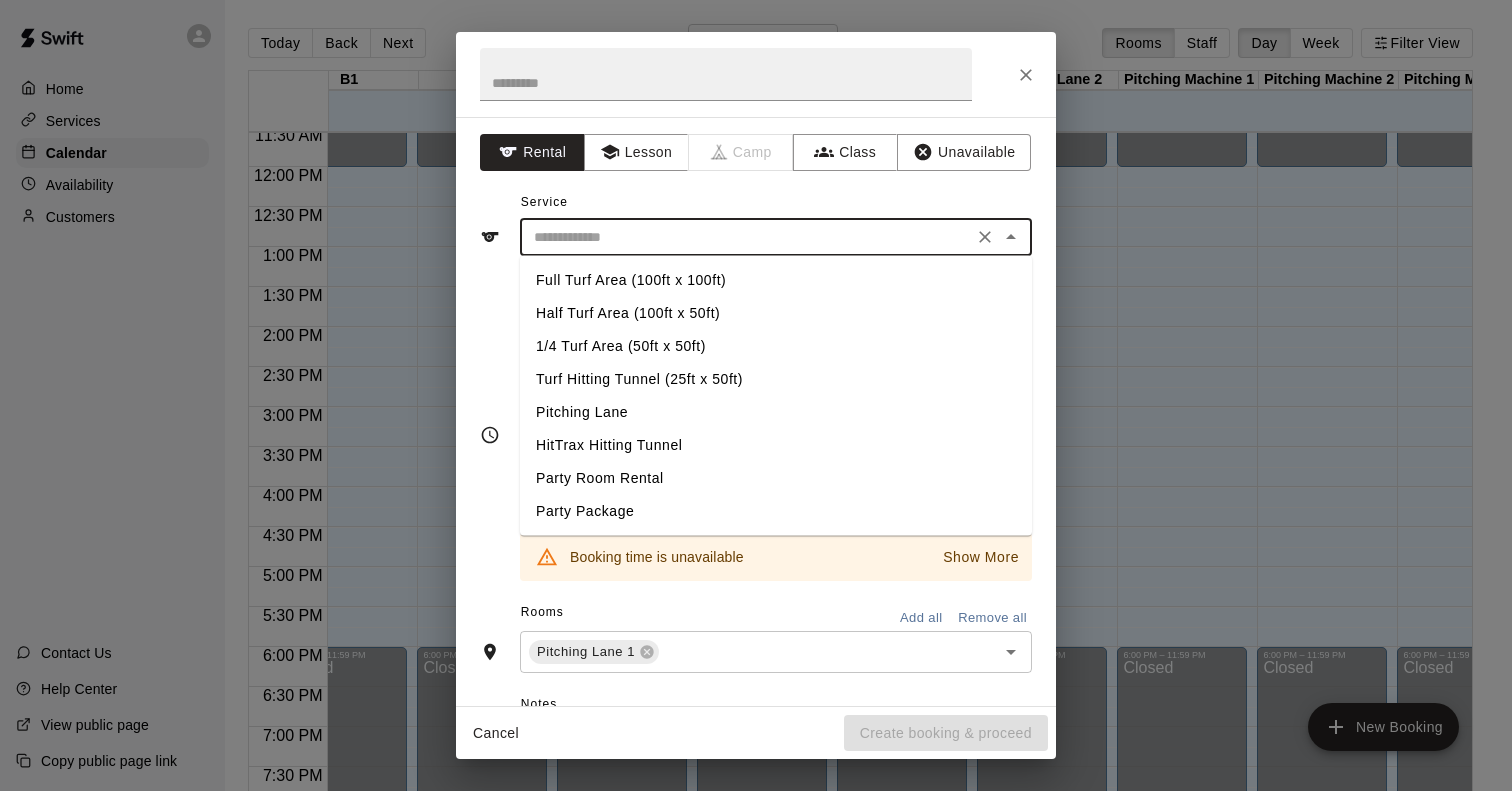 click on "Pitching Lane" at bounding box center (776, 412) 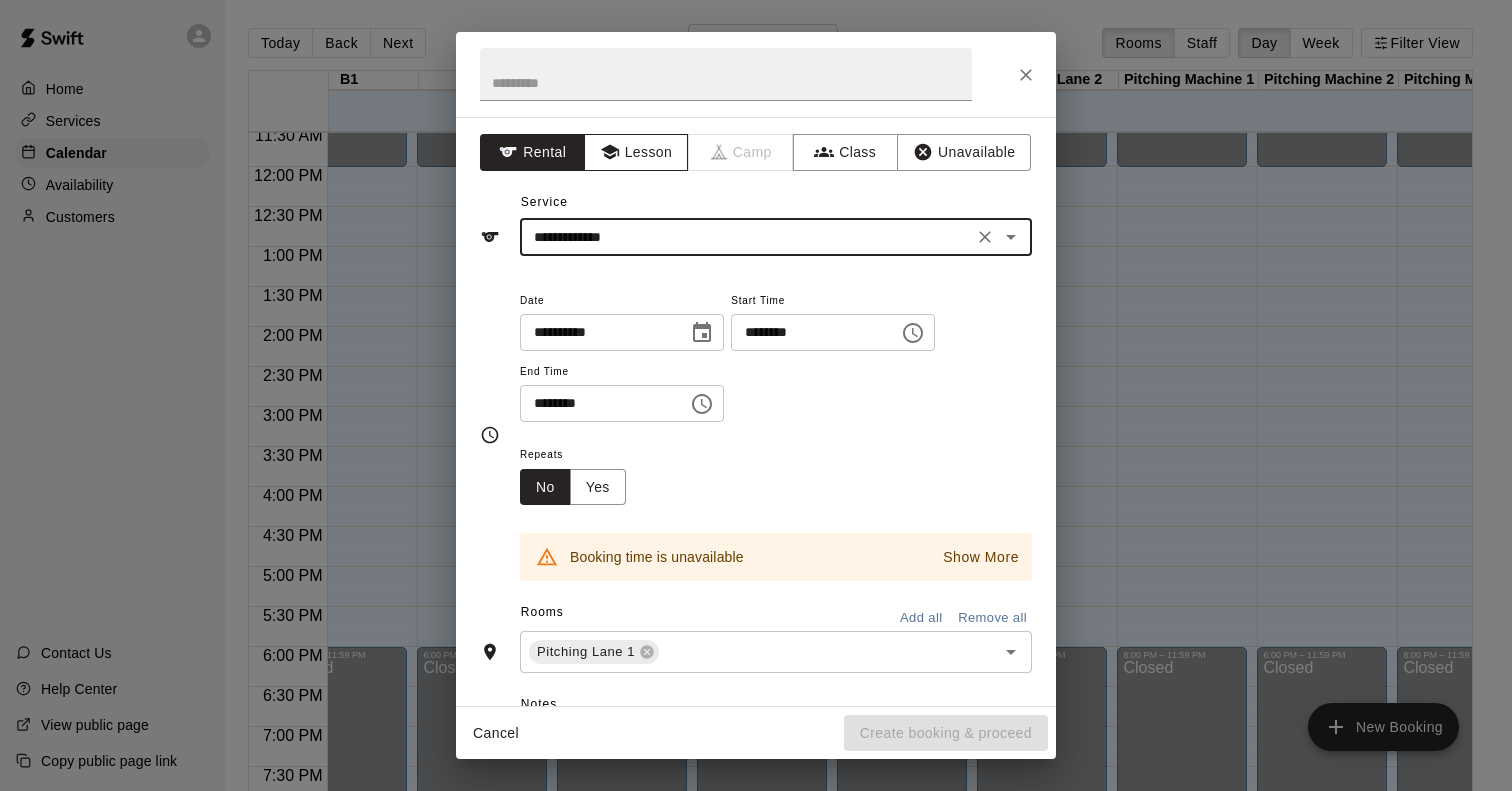 click 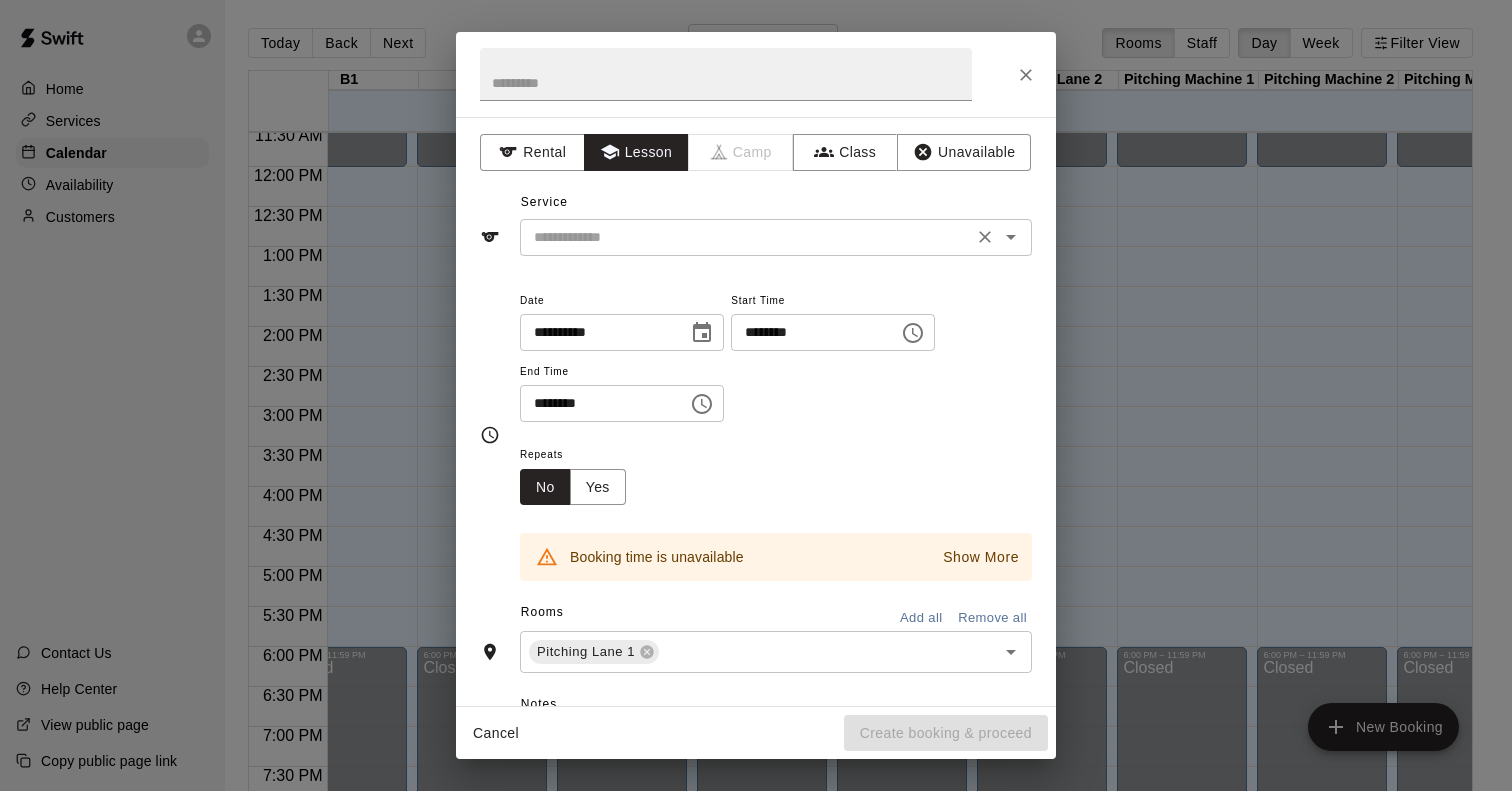 click at bounding box center (746, 237) 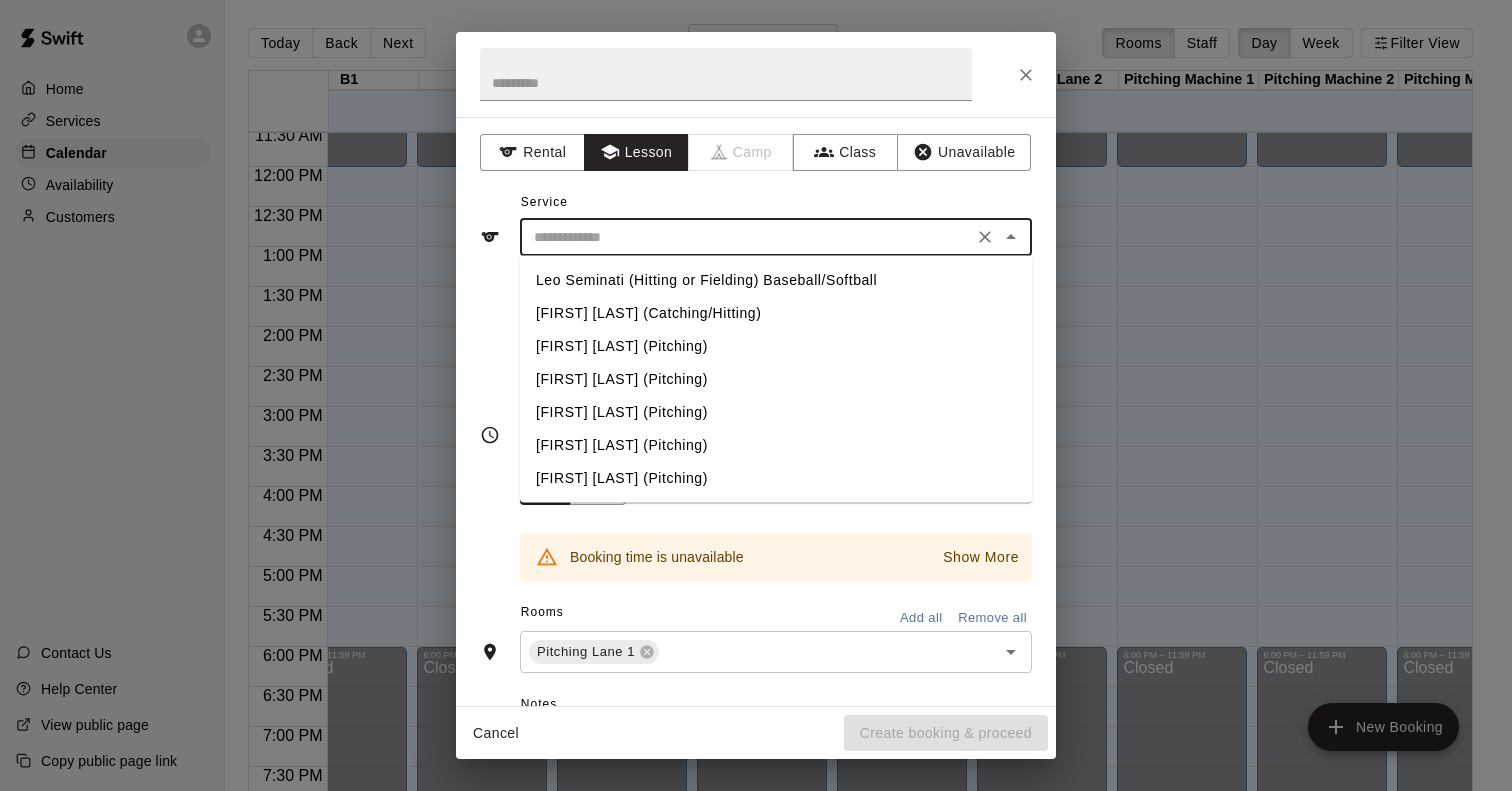 click on "[FIRST] [LAST] (Pitching)" at bounding box center (776, 412) 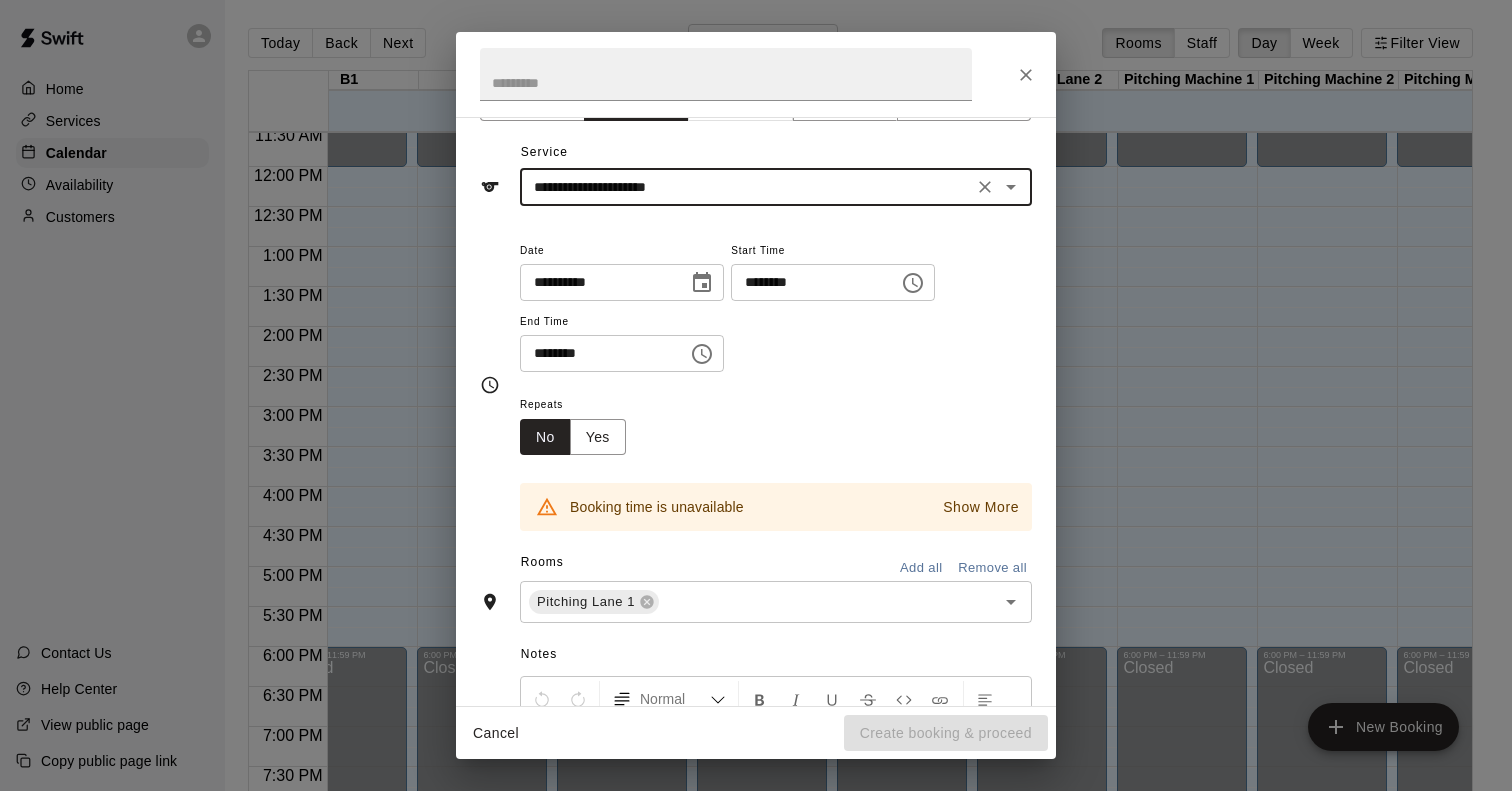 scroll, scrollTop: 49, scrollLeft: 0, axis: vertical 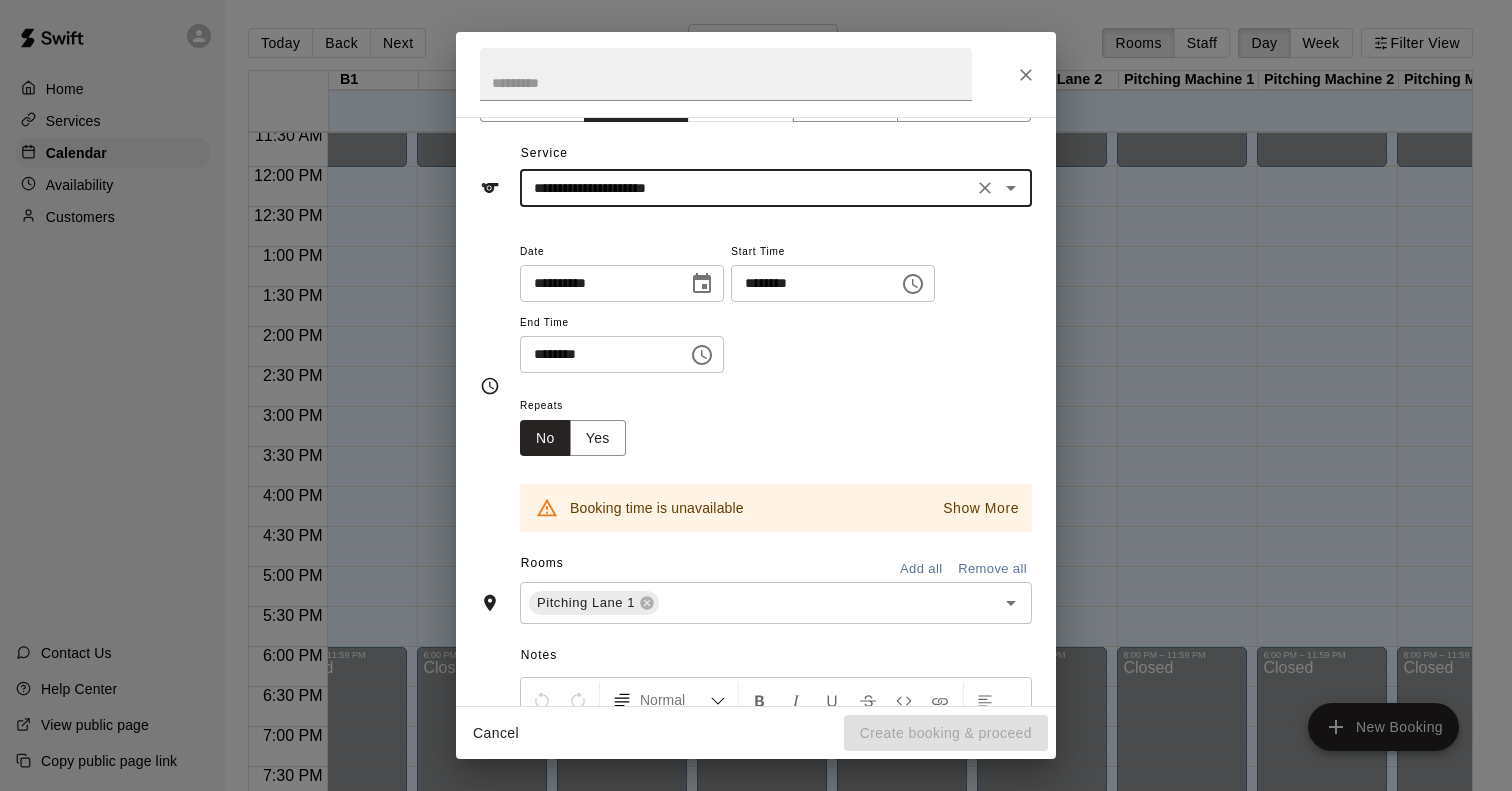 click on "********" at bounding box center [808, 283] 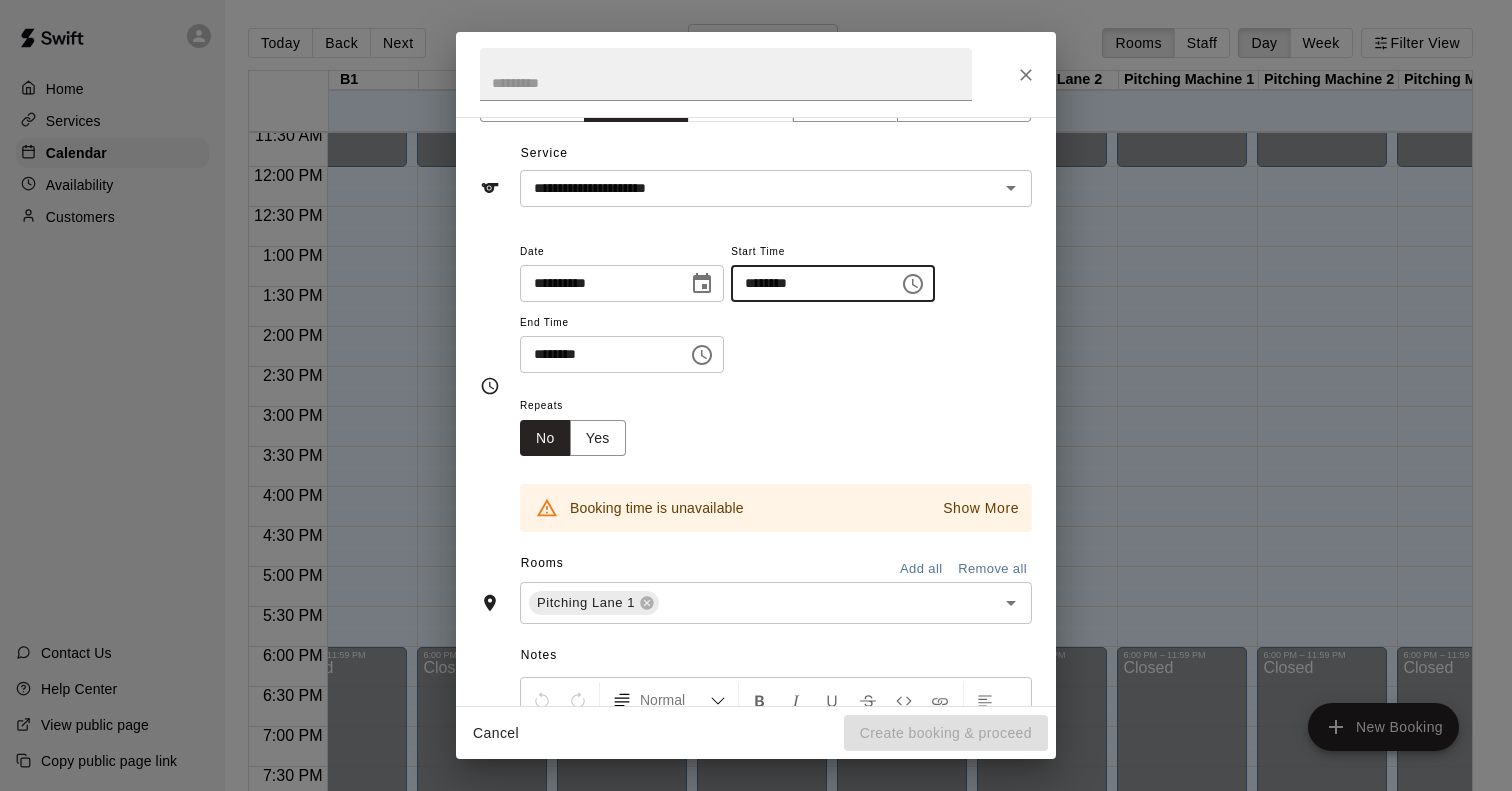 click on "********" at bounding box center (808, 283) 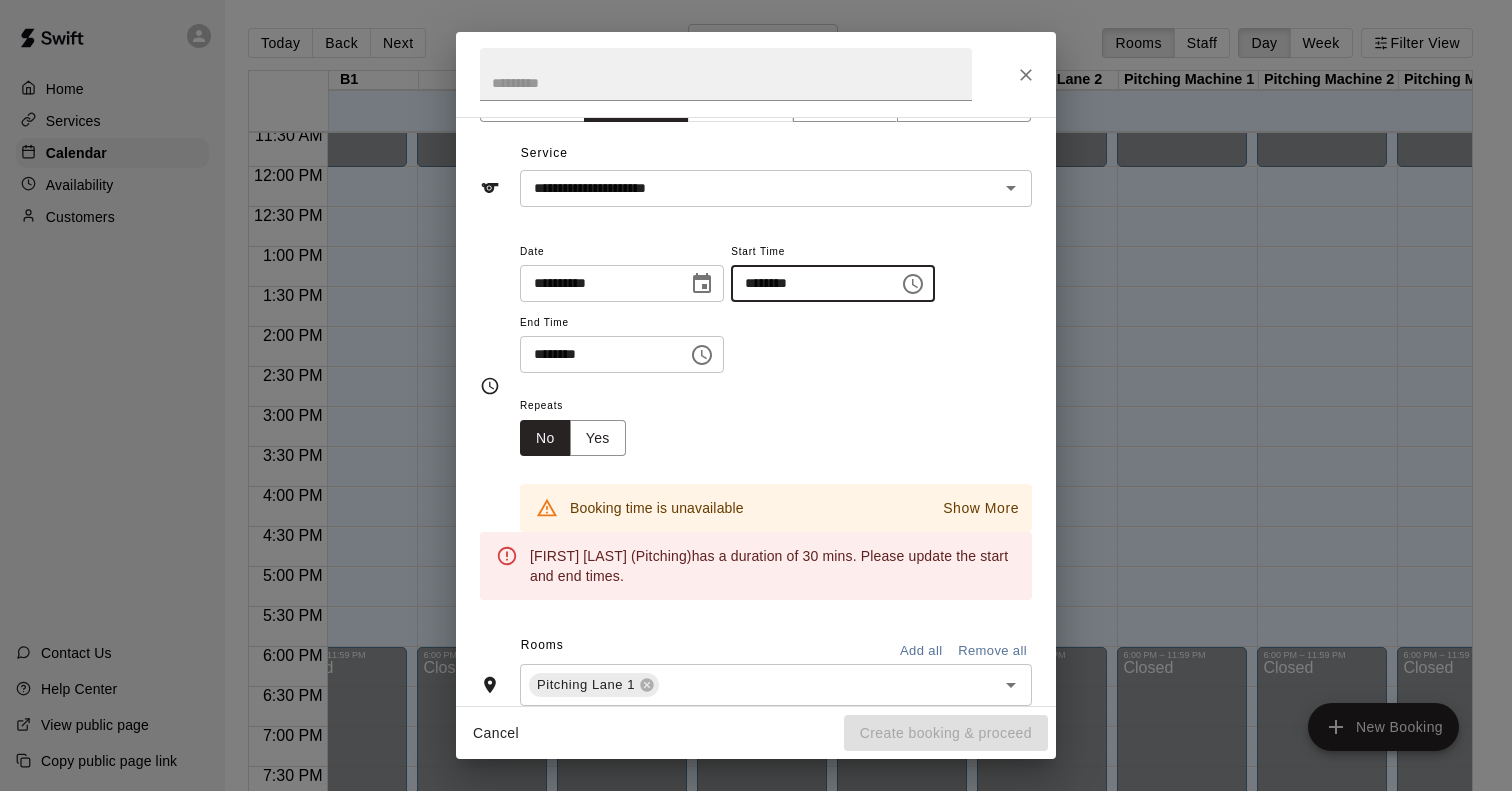 type on "********" 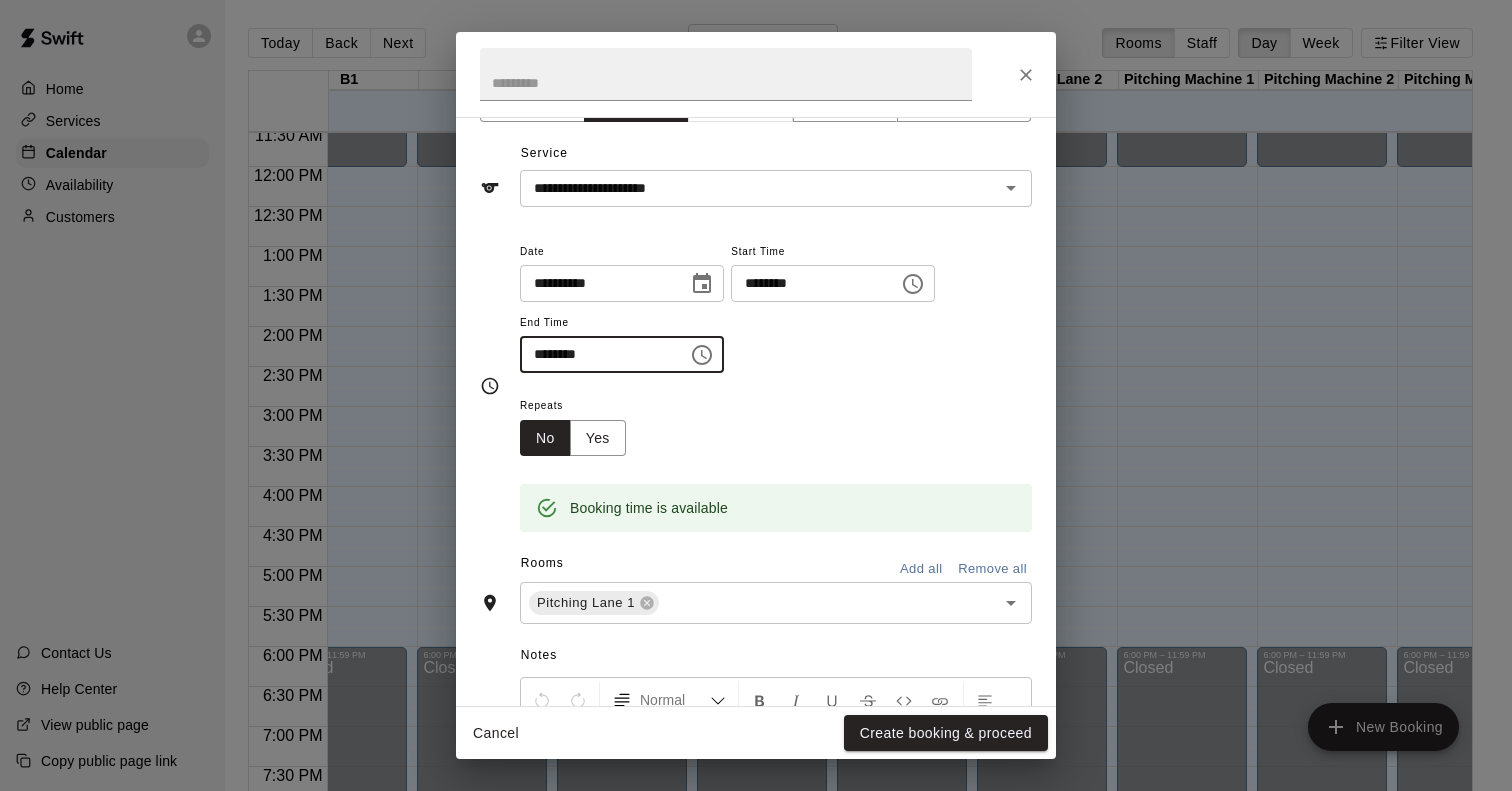 type on "********" 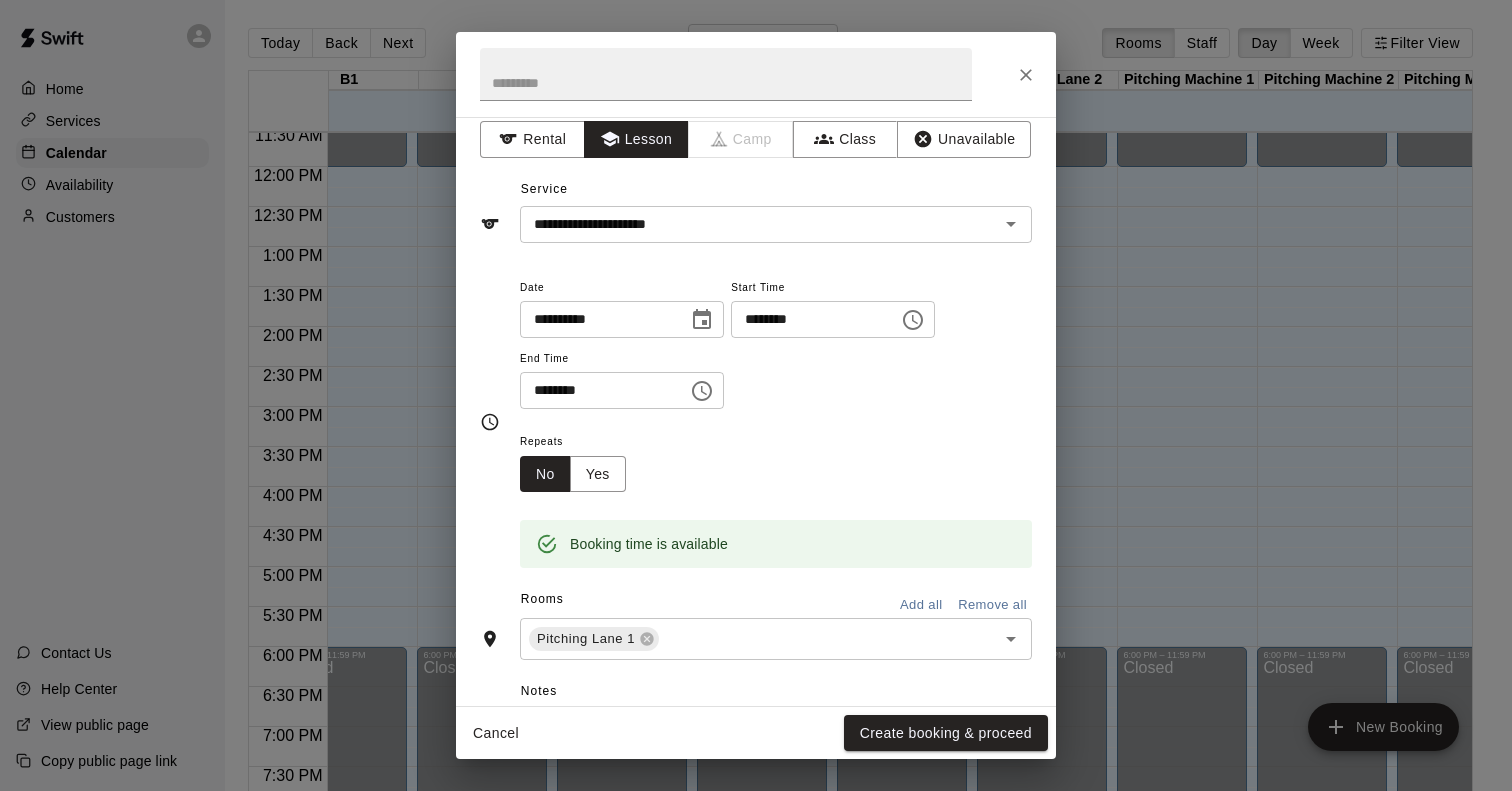 scroll, scrollTop: 0, scrollLeft: 0, axis: both 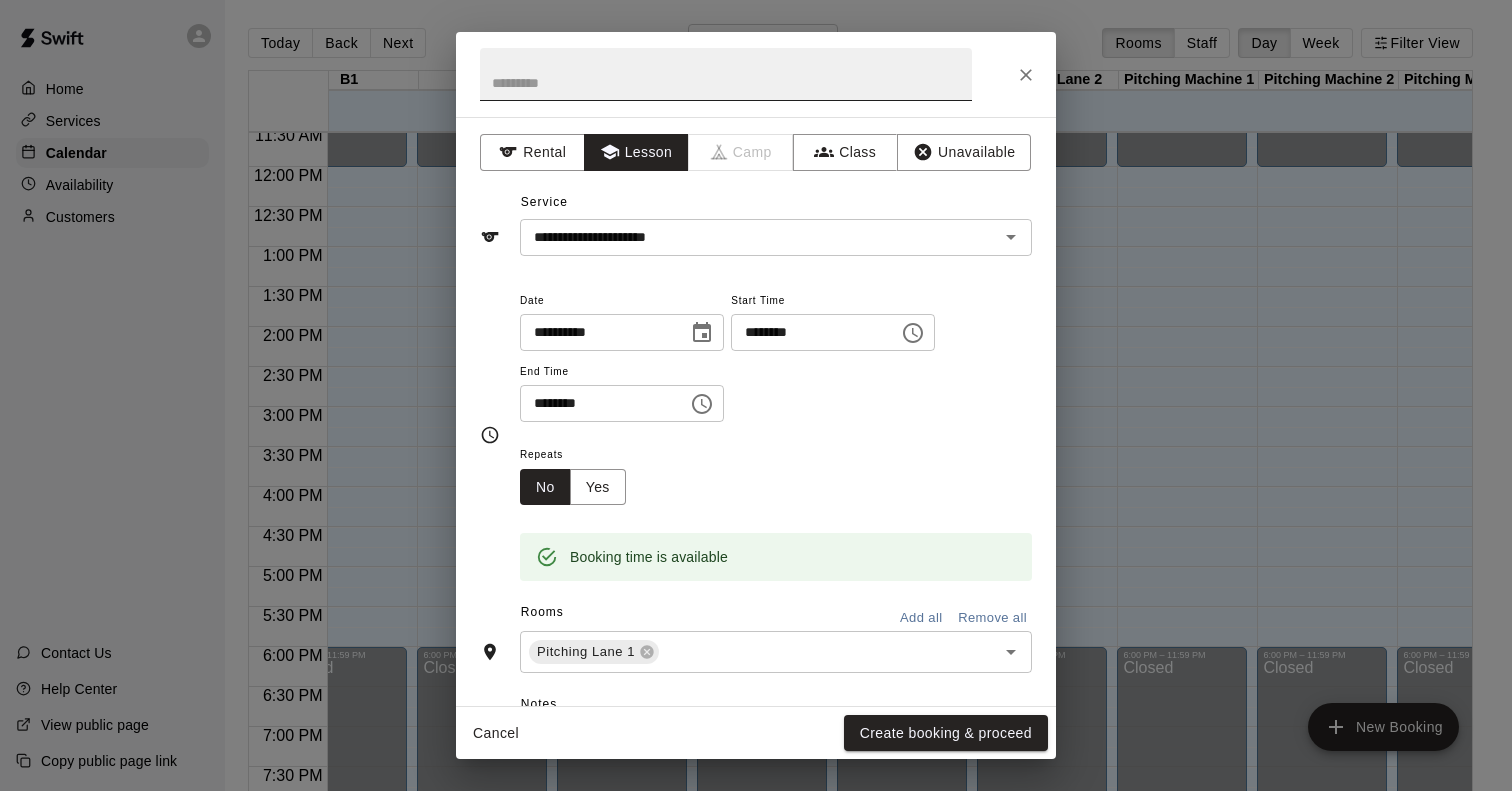 click at bounding box center (726, 74) 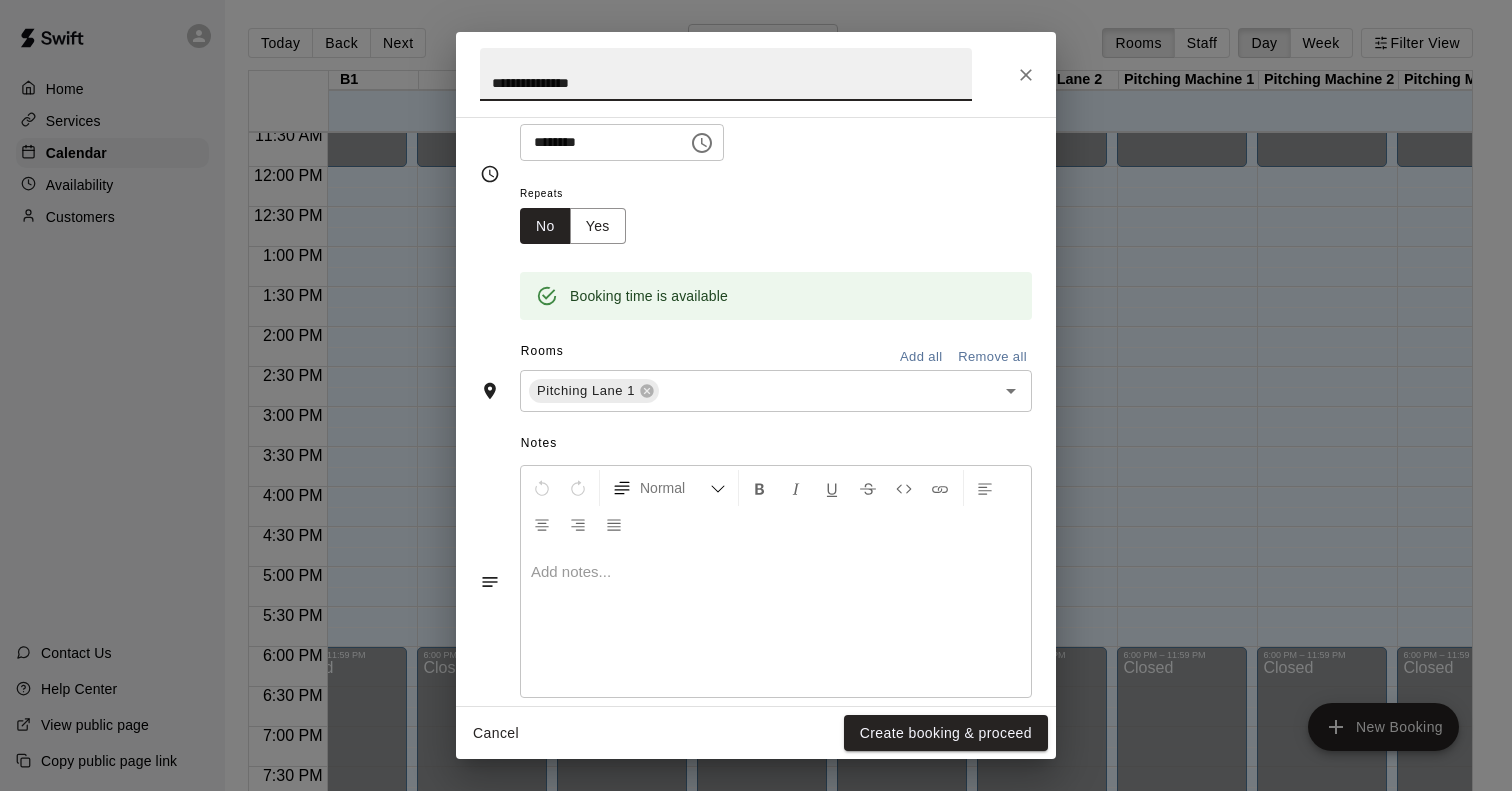 scroll, scrollTop: 290, scrollLeft: 0, axis: vertical 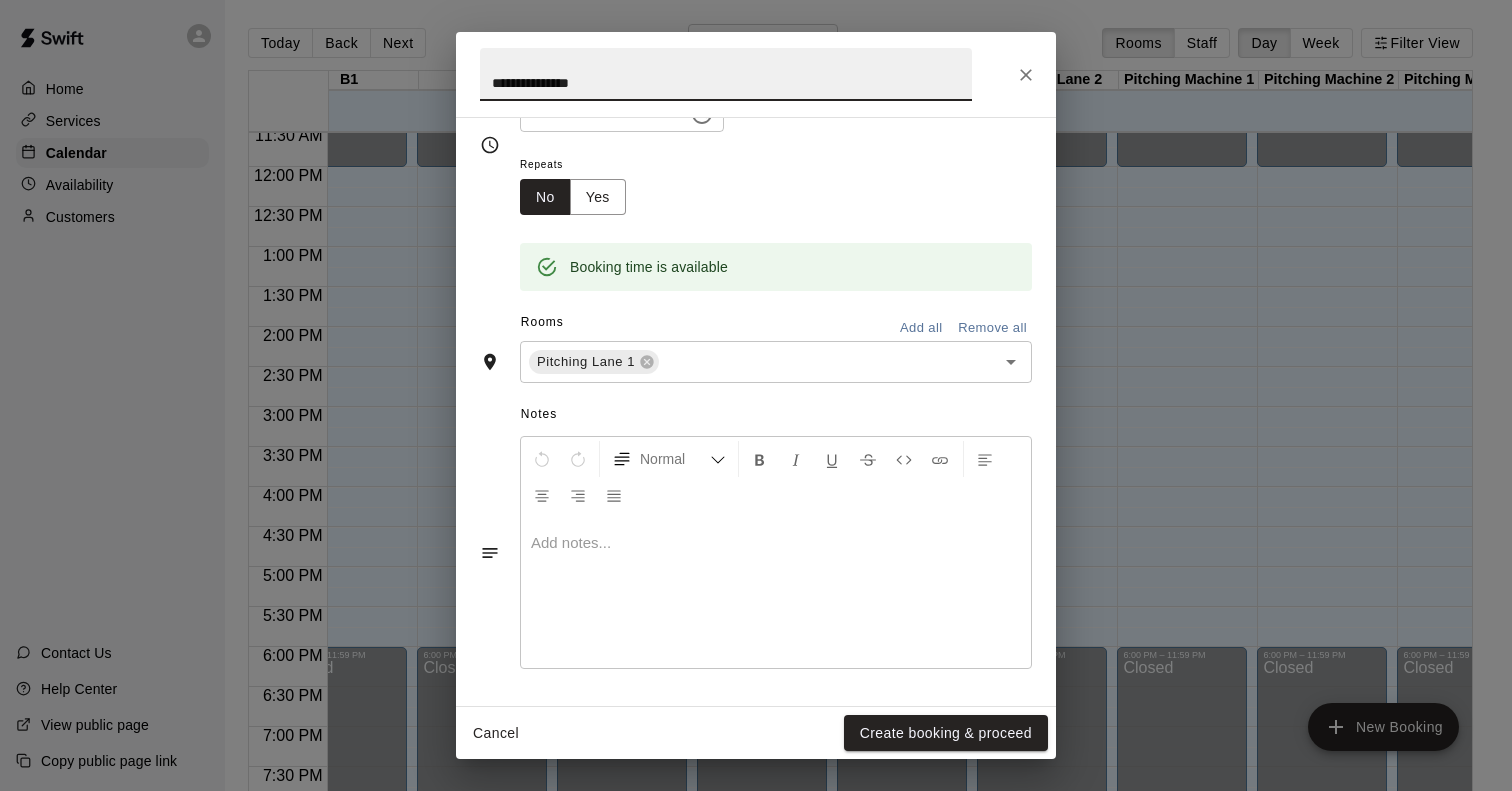 type on "**********" 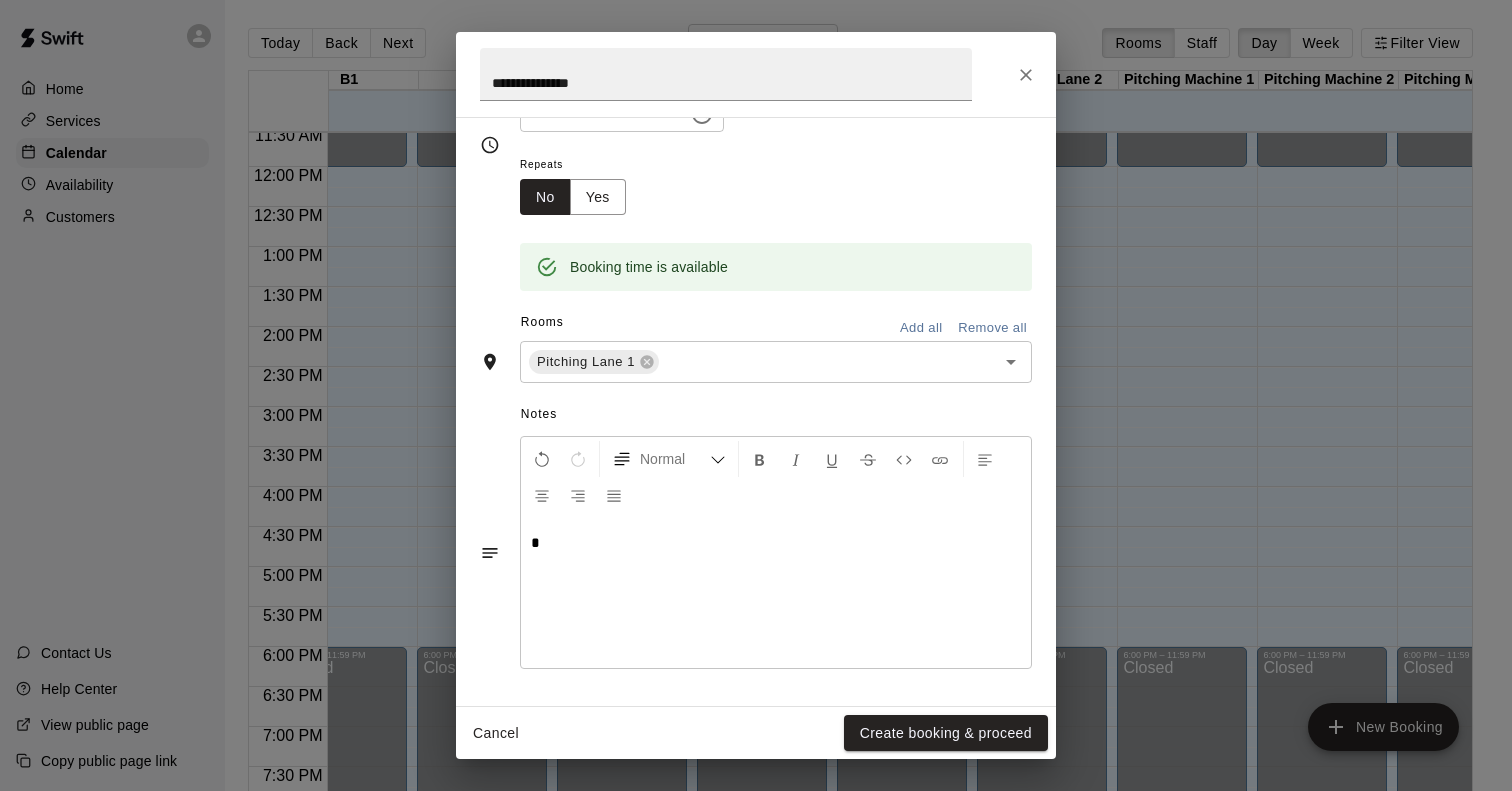 type 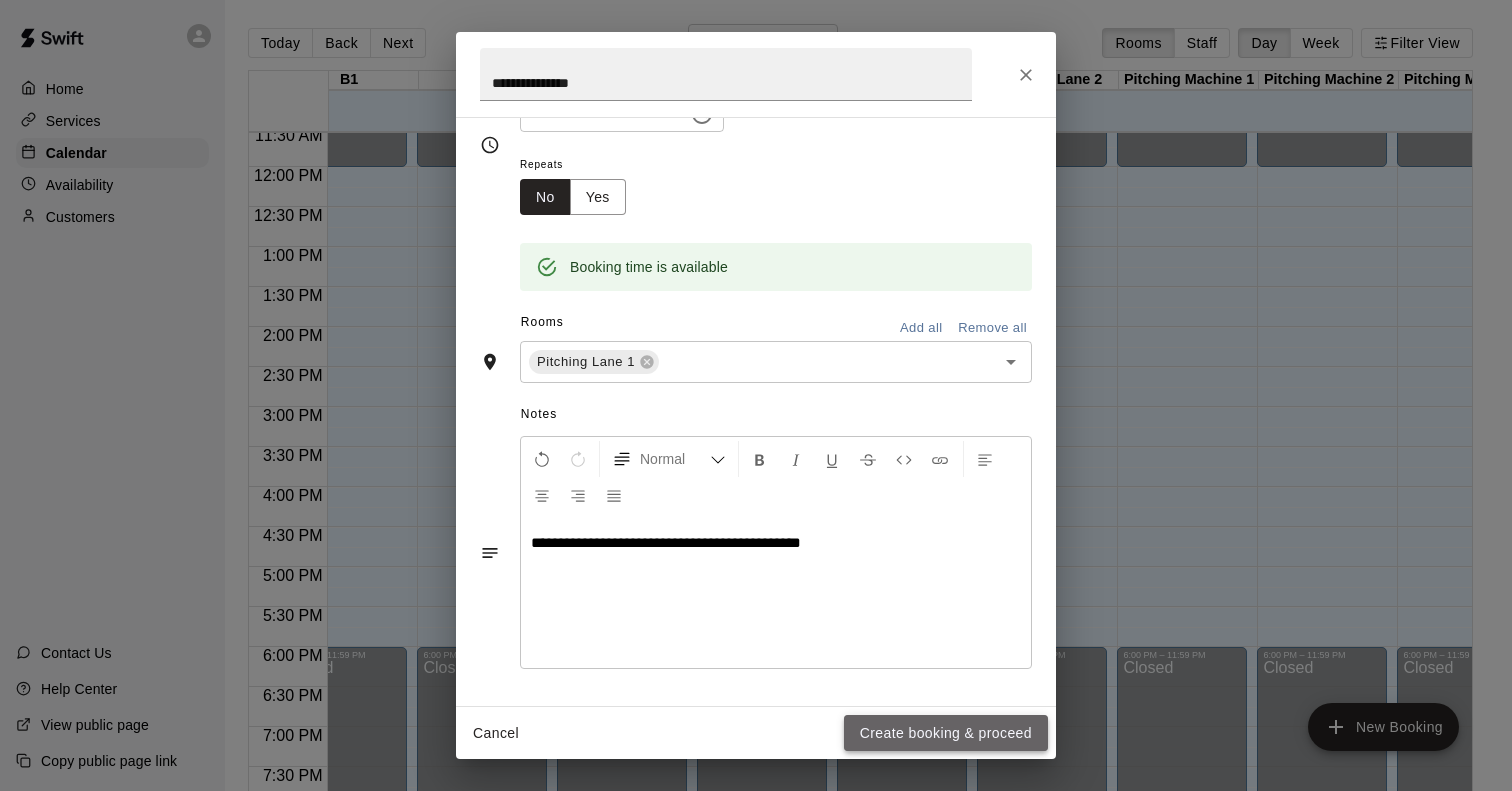 click on "Create booking & proceed" at bounding box center [946, 733] 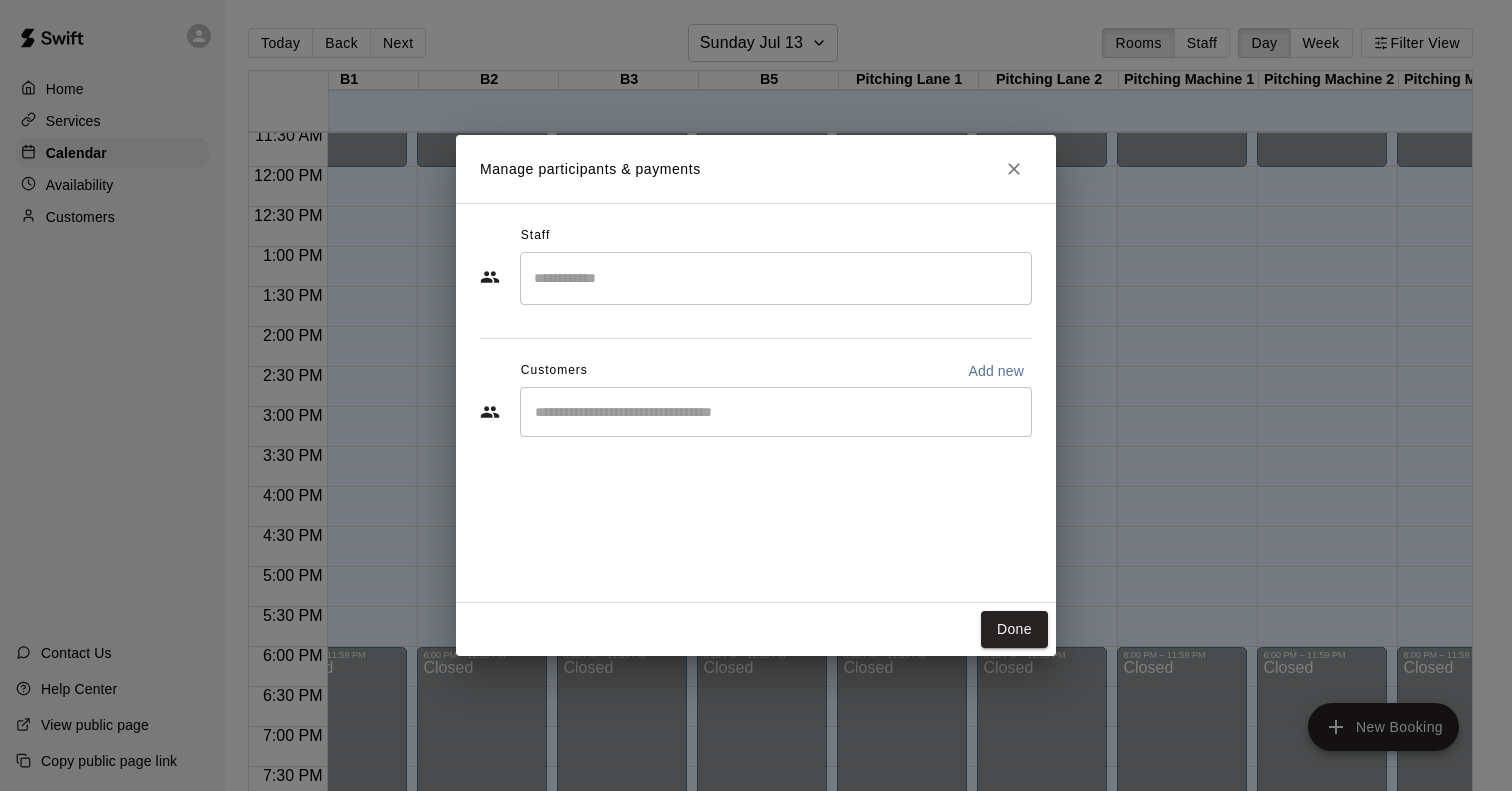 click at bounding box center [776, 278] 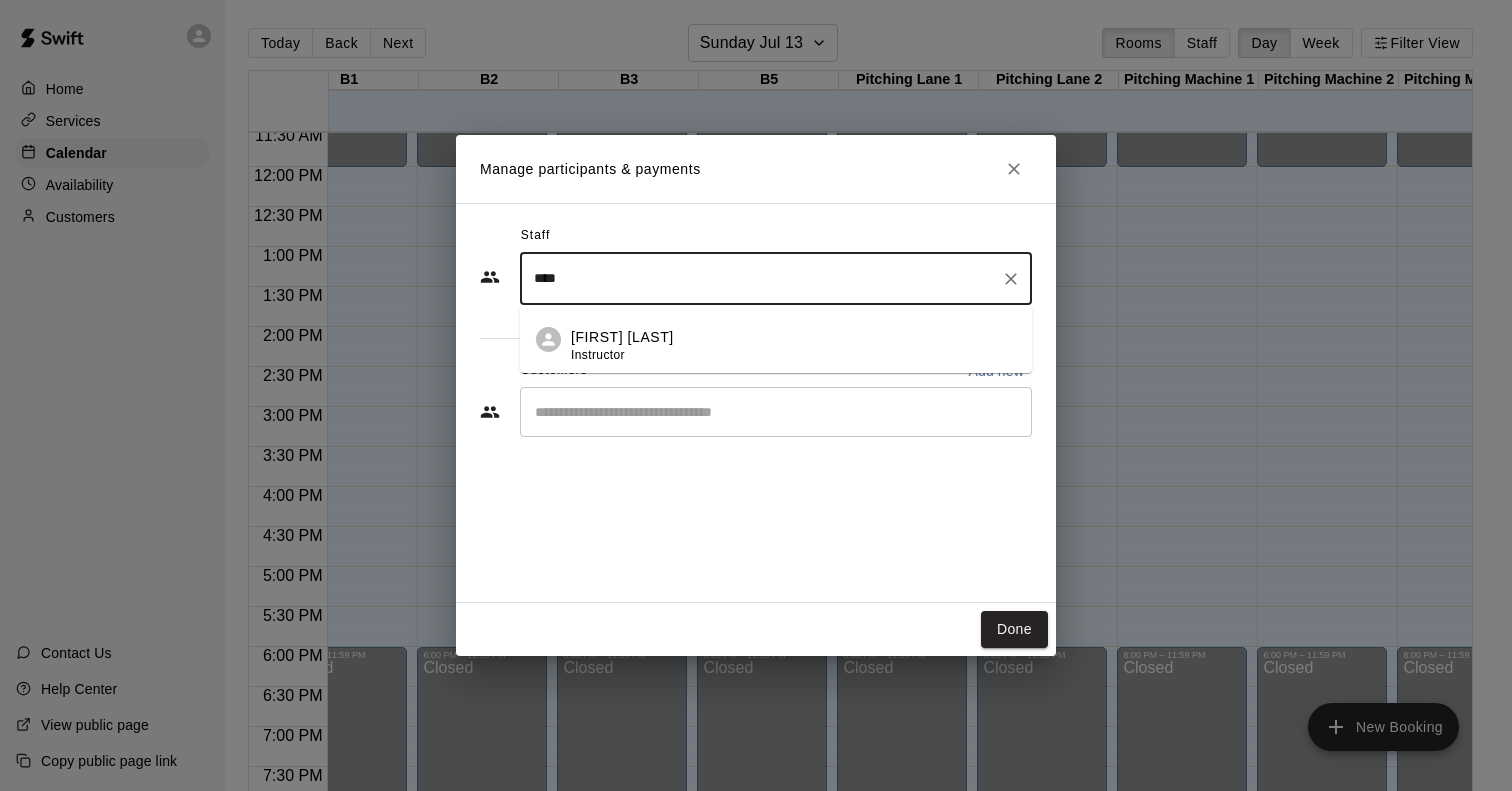 click on "[FIRST] [LAST]" at bounding box center [622, 337] 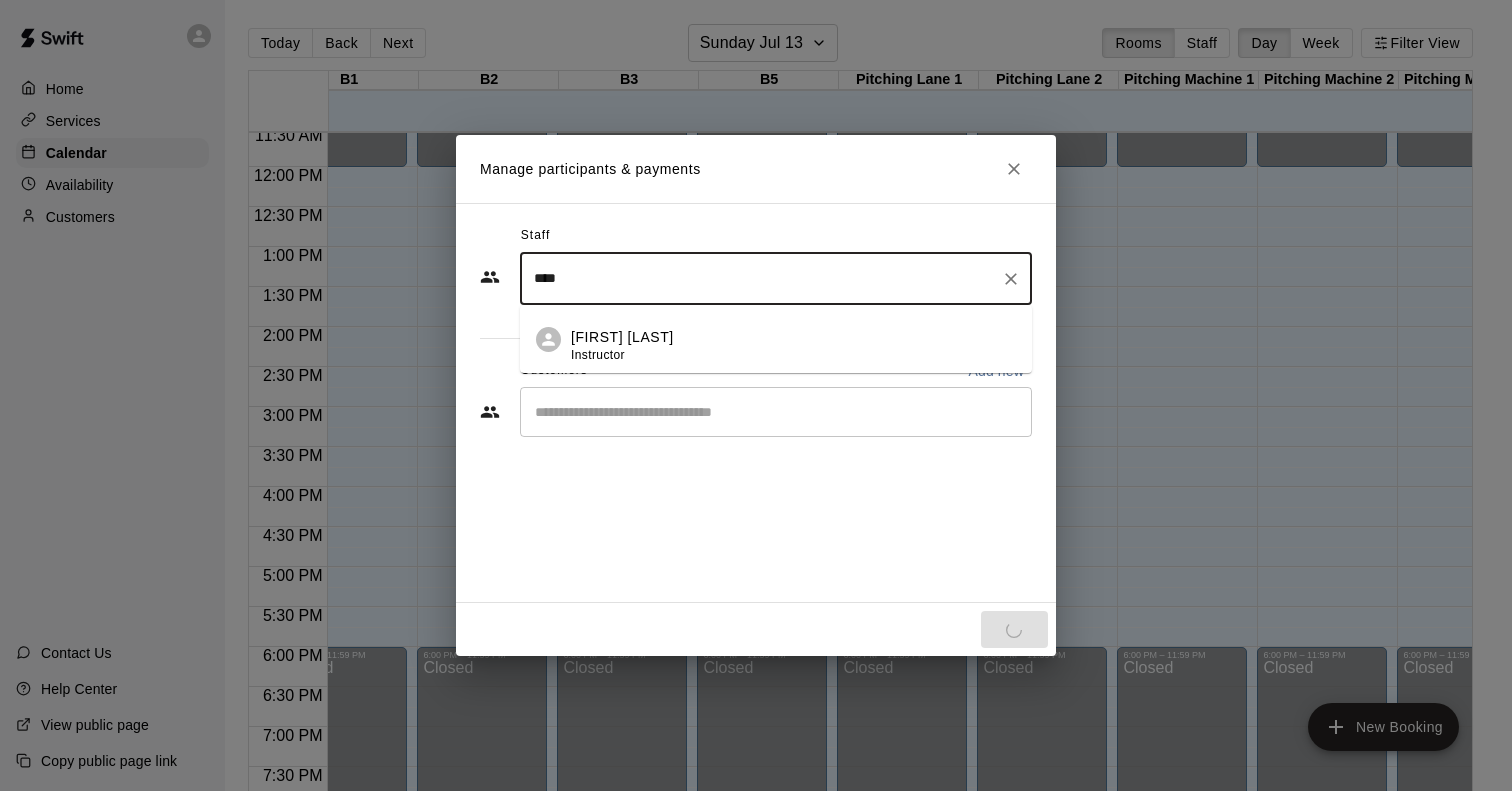 click on "Instructor" at bounding box center [598, 355] 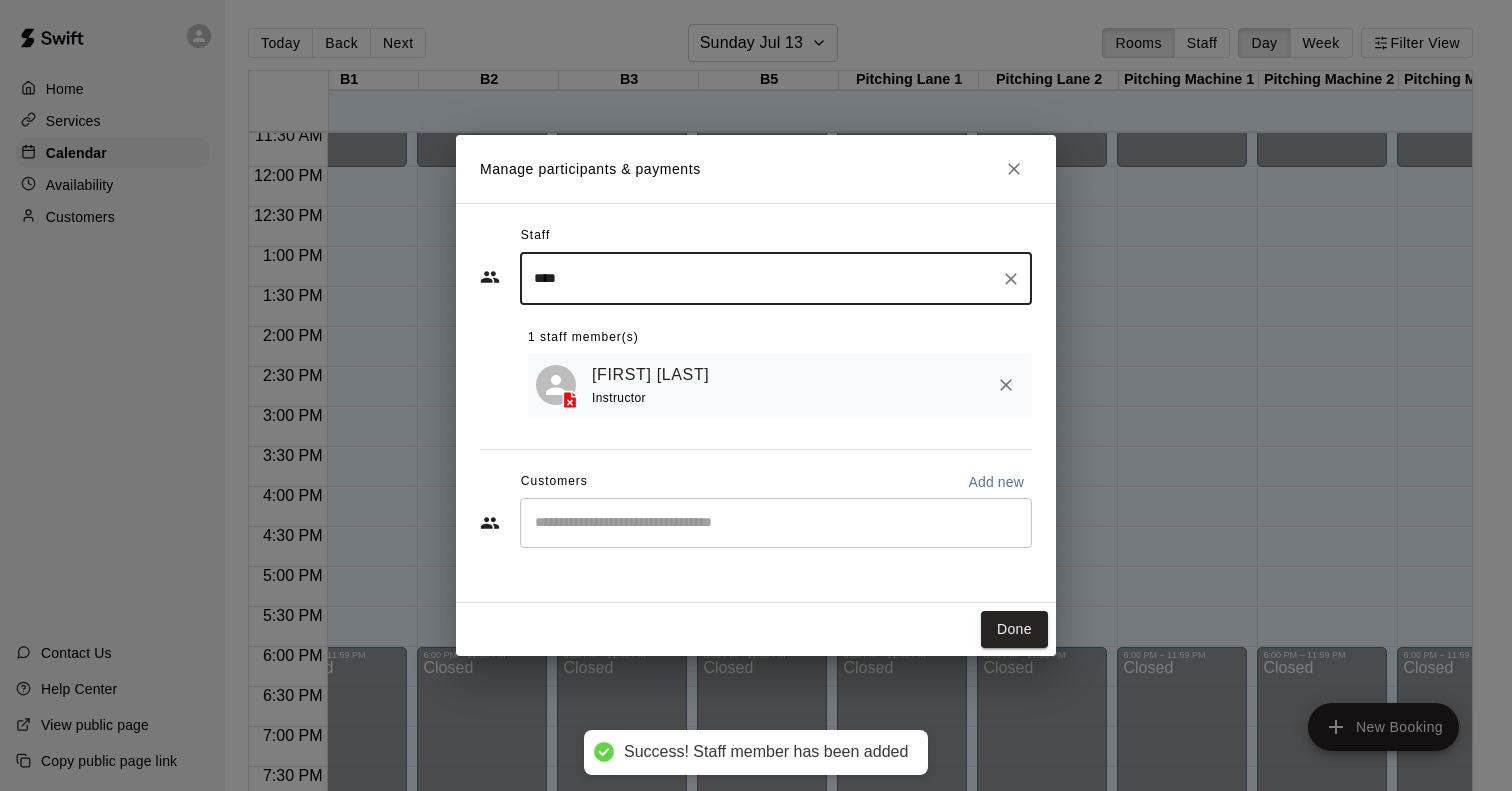 type on "****" 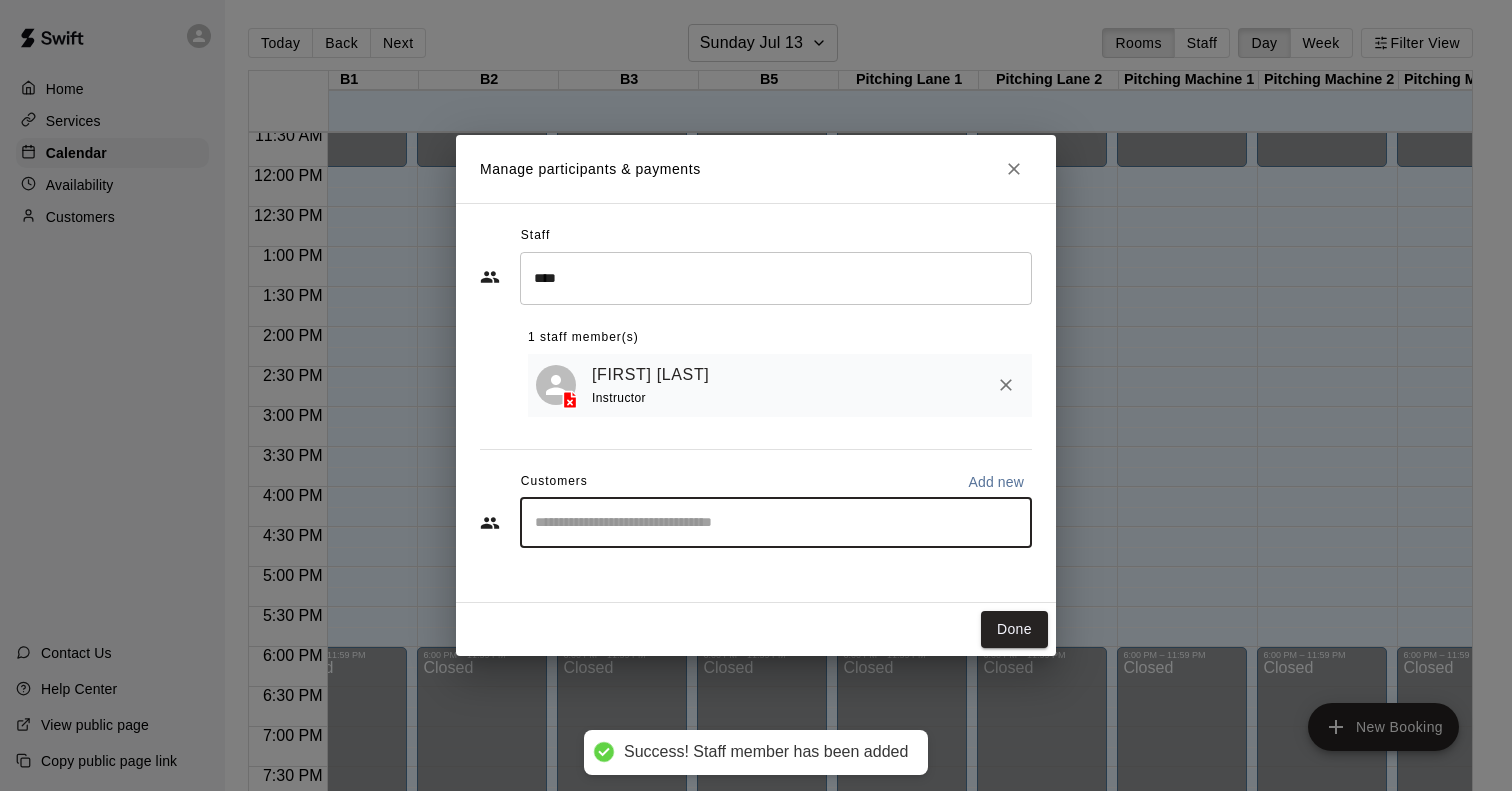 click at bounding box center [776, 523] 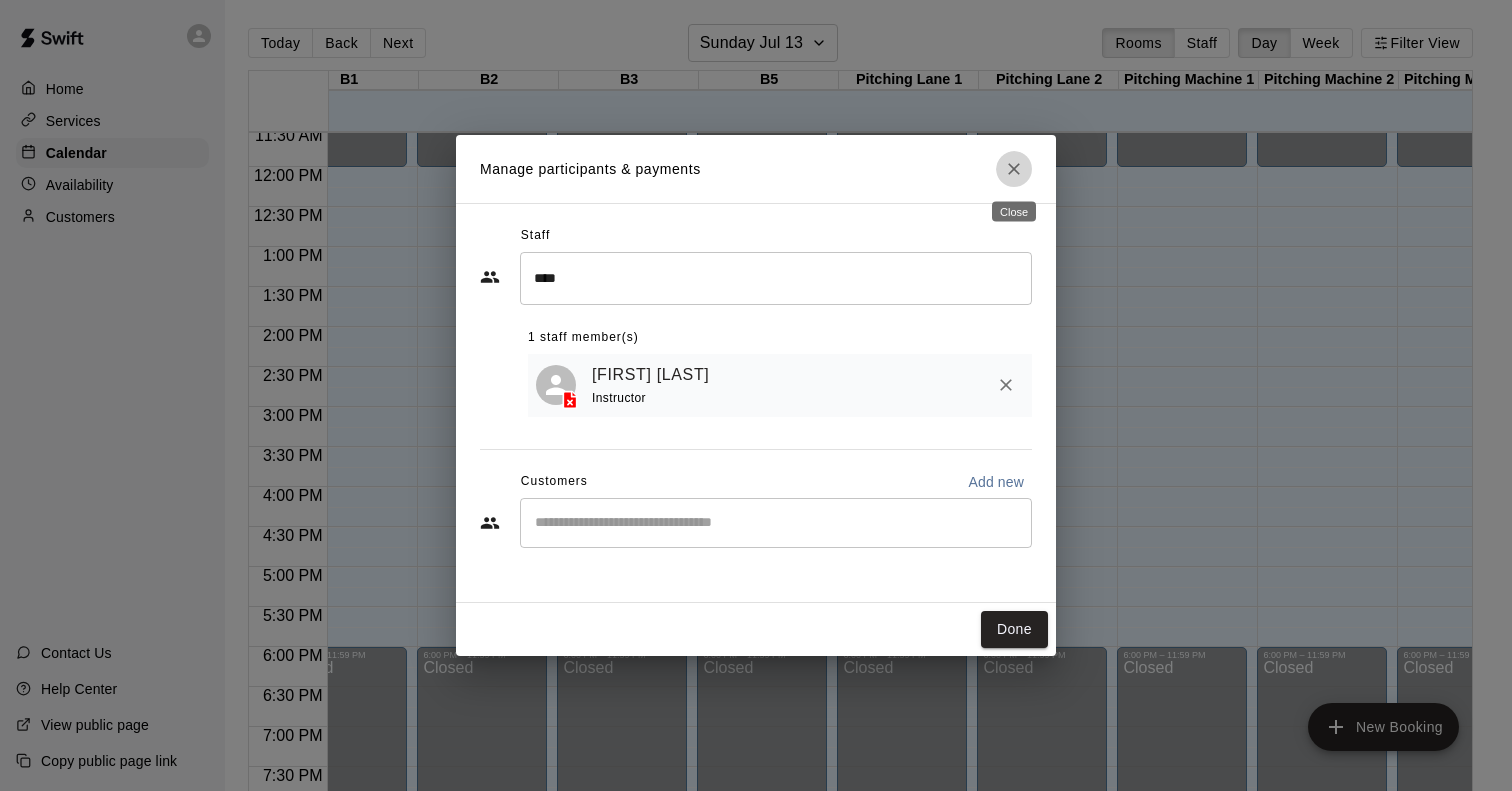 click 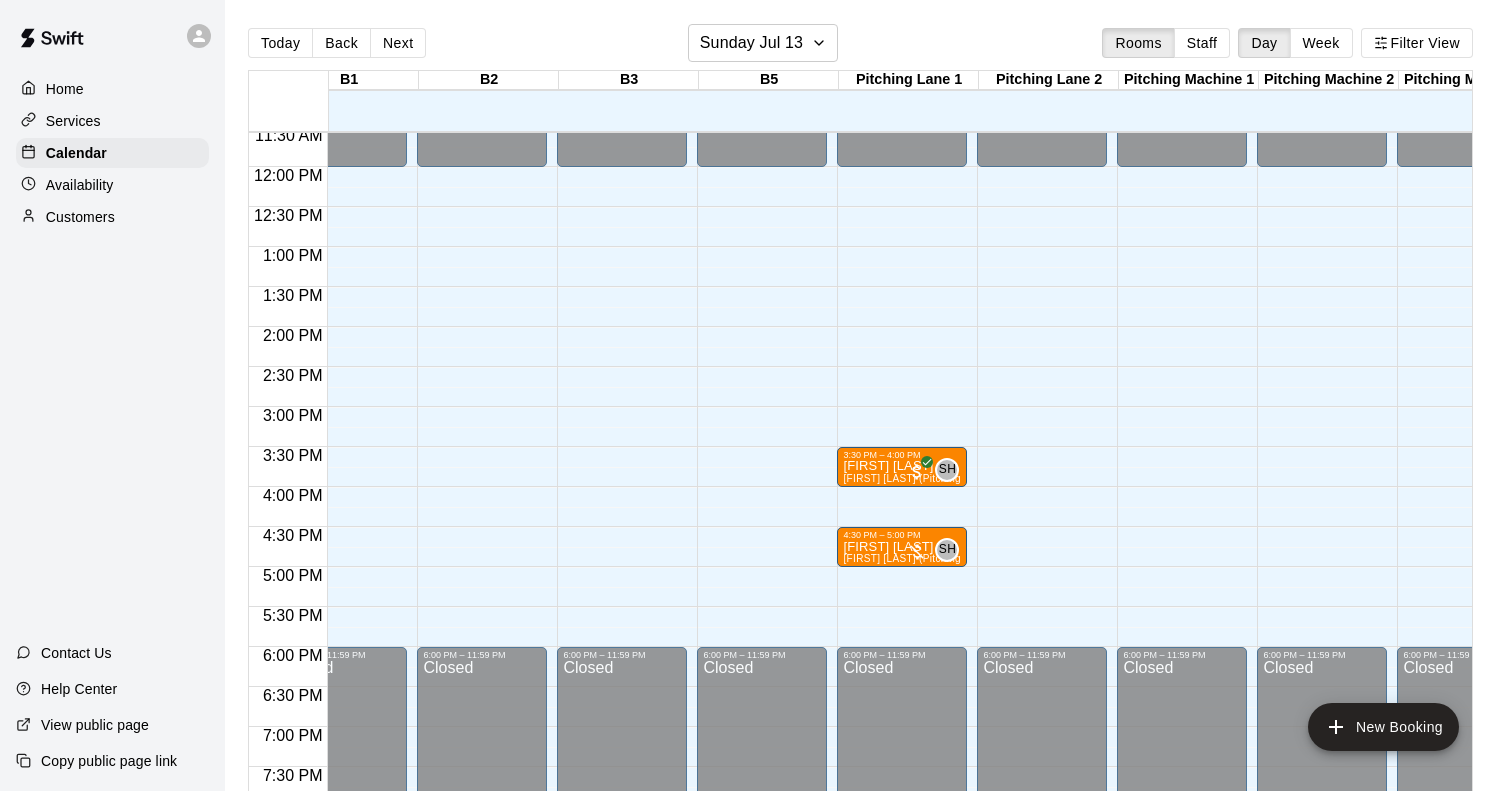 click on "[TIME] – [TIME] Closed [TIME] – [TIME] [FIRST] [LAST] (Pitching) SH 0 [TIME] – [TIME] [FIRST] [LAST] (Pitching) SH 0 [TIME] – [TIME] Closed" at bounding box center [902, 167] 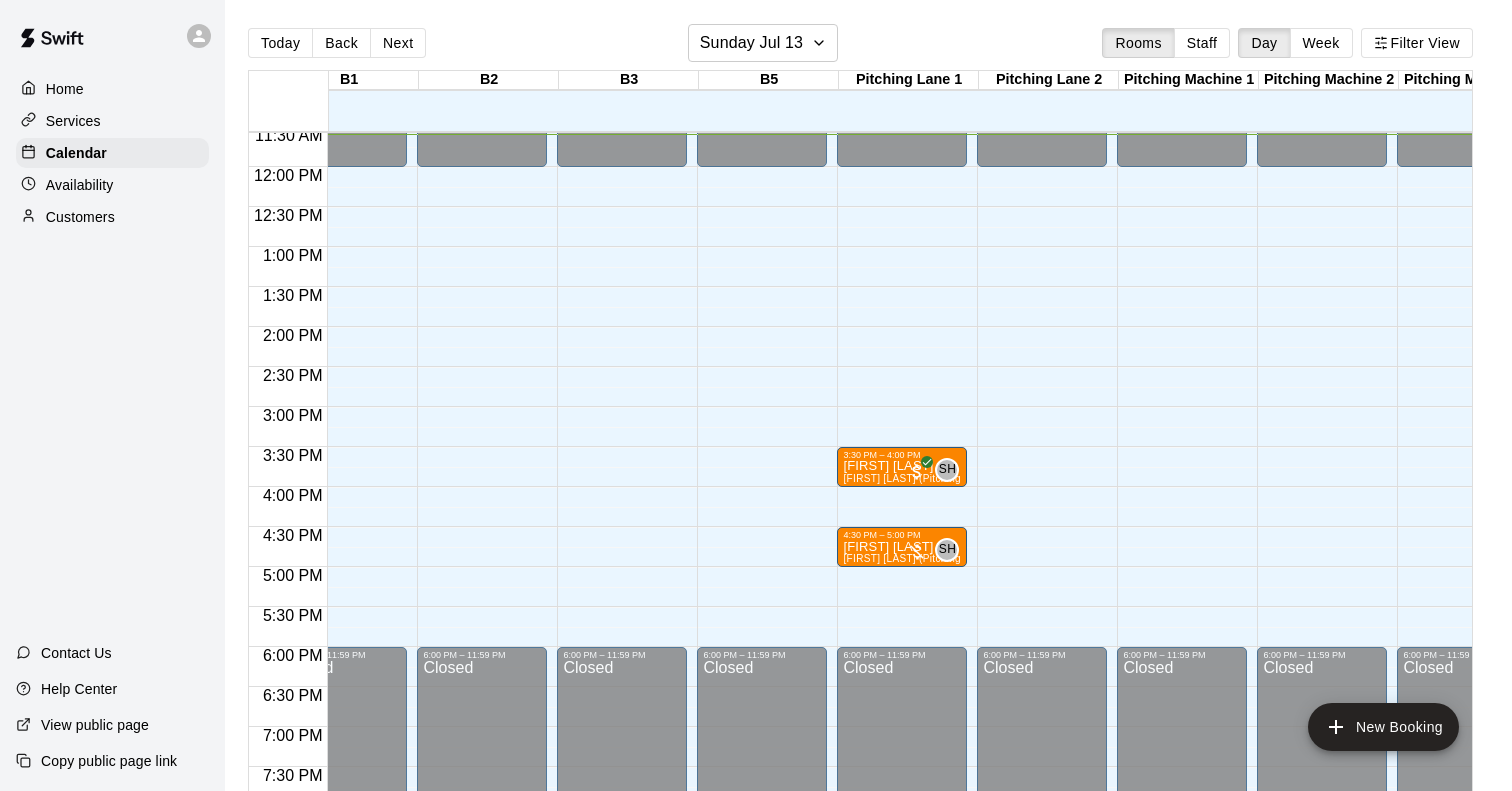click on "[TIME] – [TIME] Closed [TIME] – [TIME] [FIRST] [LAST] (Pitching) SH 0 [TIME] – [TIME] [FIRST] [LAST] (Pitching) SH 0 [TIME] – [TIME] Closed" at bounding box center (902, 167) 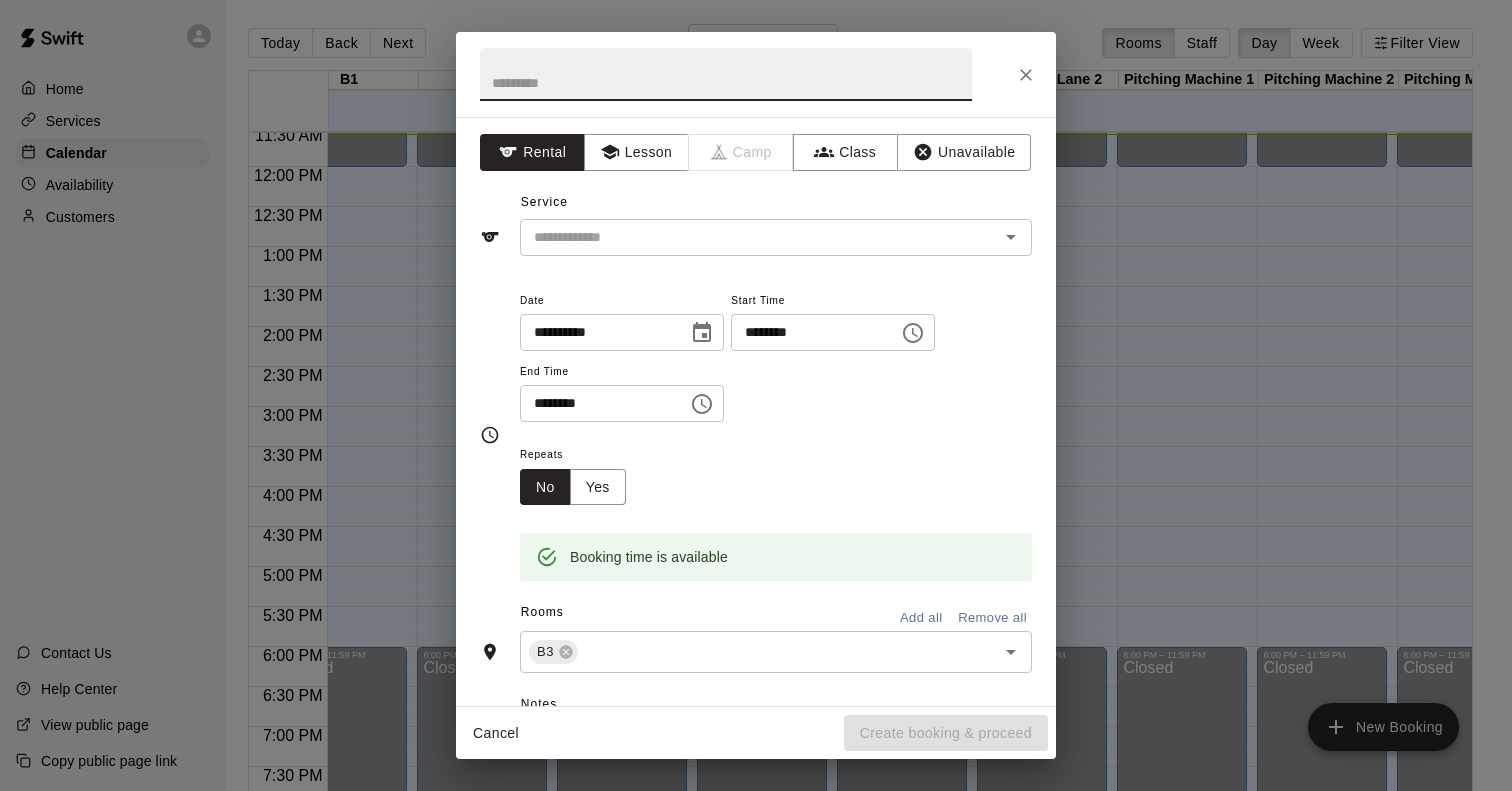 click 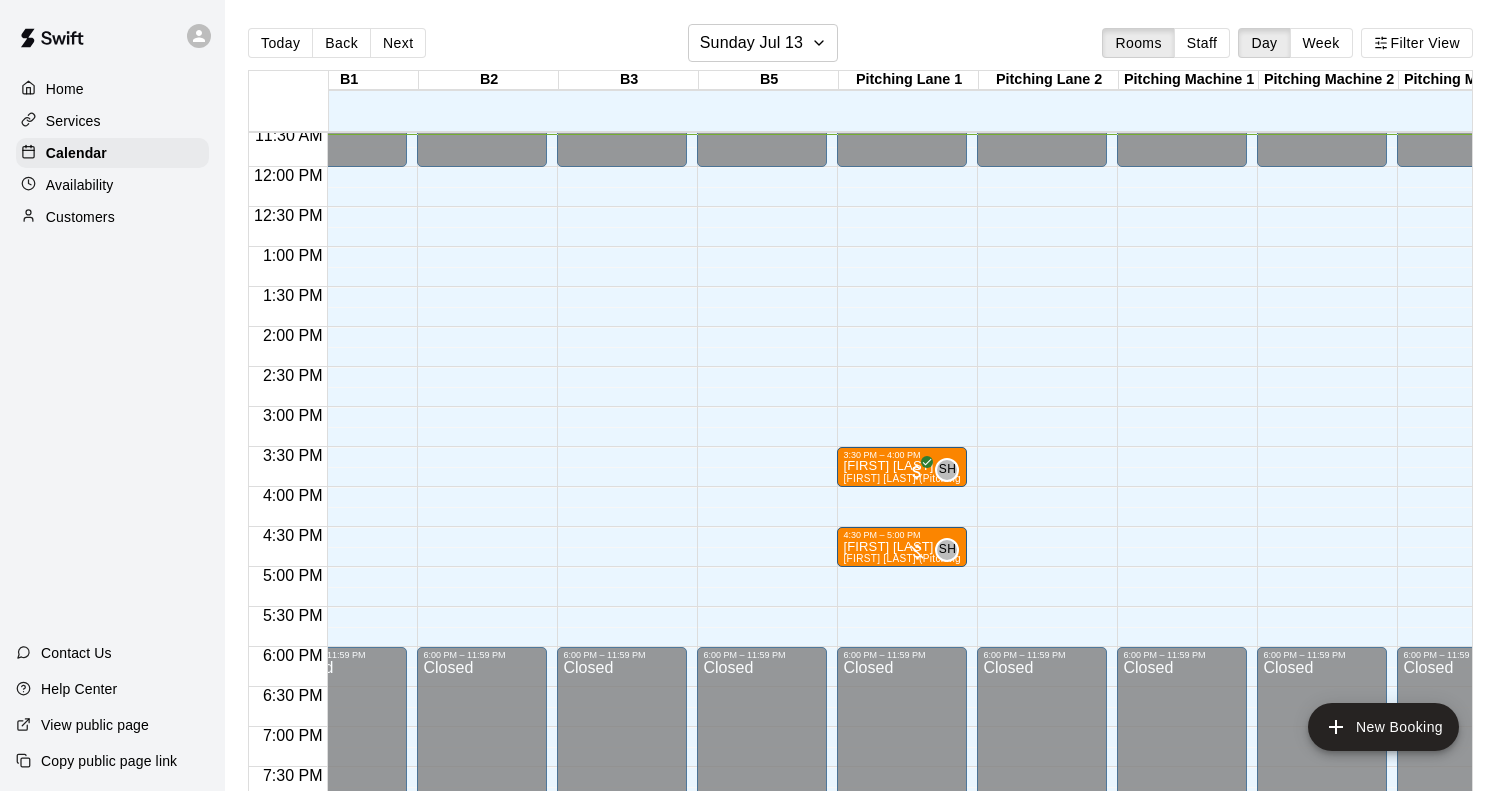click on "[TIME] – [TIME] Closed [TIME] – [TIME] [FIRST] [LAST] (Pitching) SH 0 [TIME] – [TIME] [FIRST] [LAST] (Pitching) SH 0 [TIME] – [TIME] Closed" at bounding box center (902, 167) 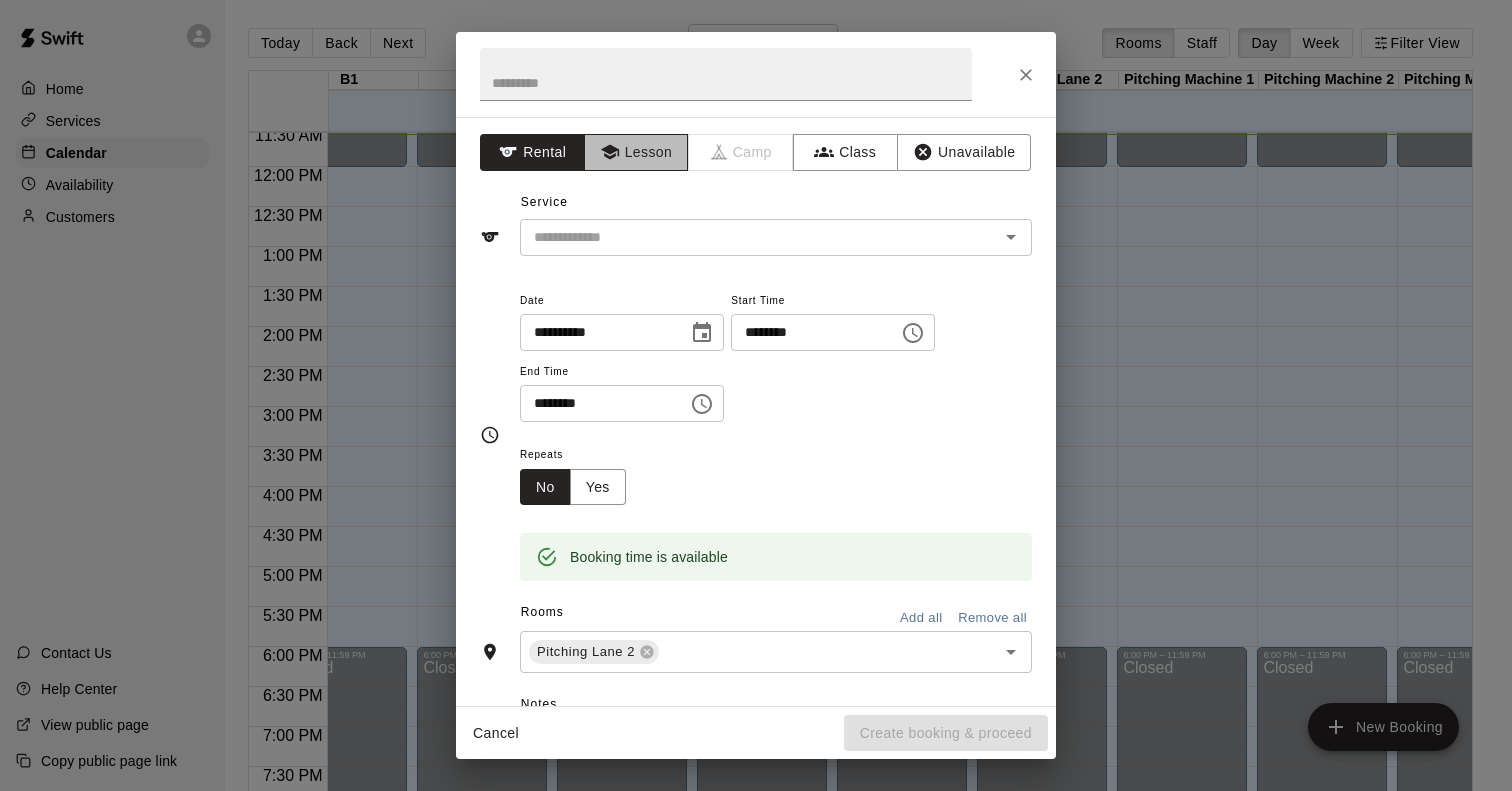 click on "Lesson" at bounding box center [636, 152] 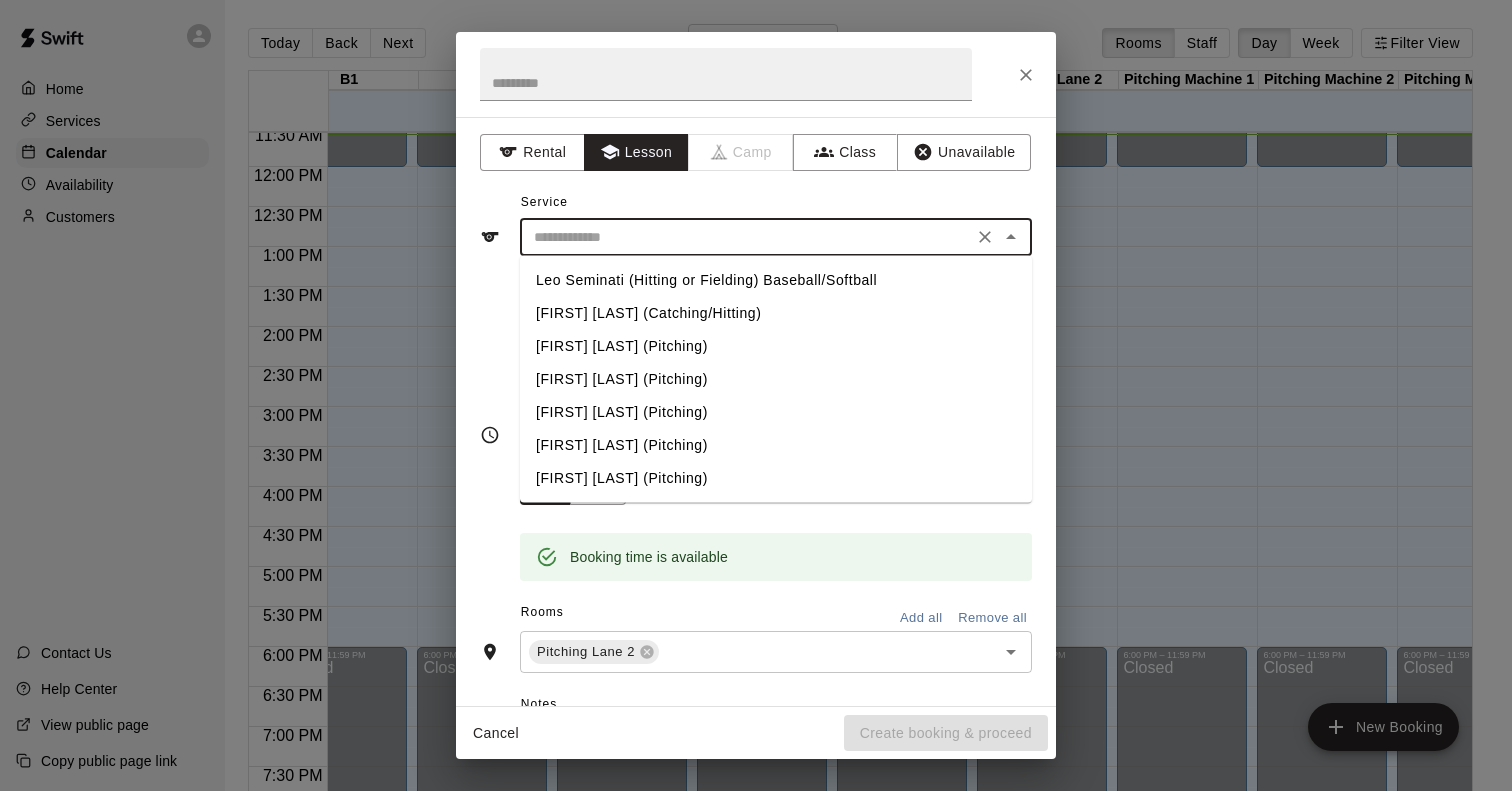 click at bounding box center (746, 237) 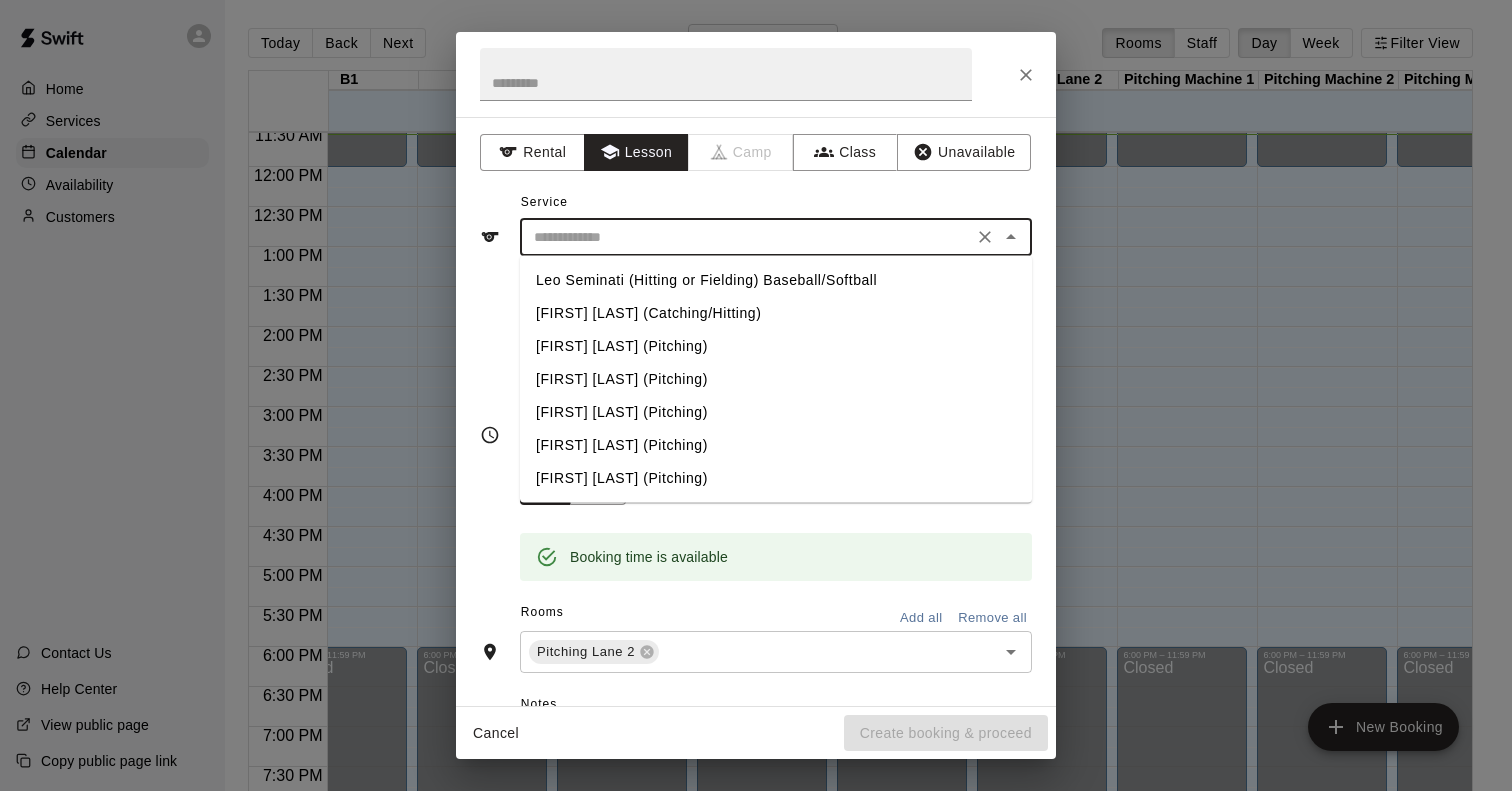 click on "[FIRST] [LAST] (Pitching)" at bounding box center [776, 412] 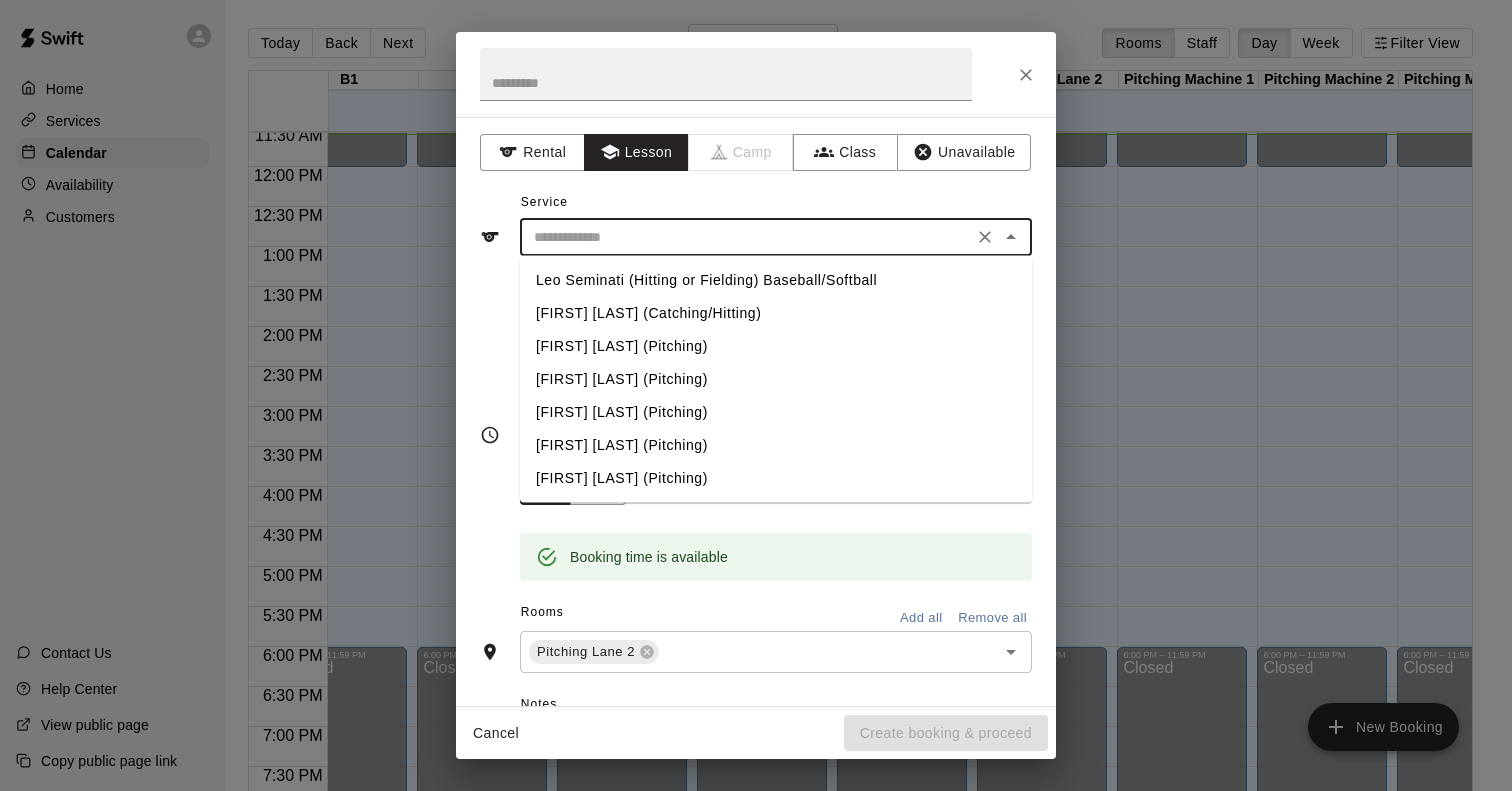 type on "**********" 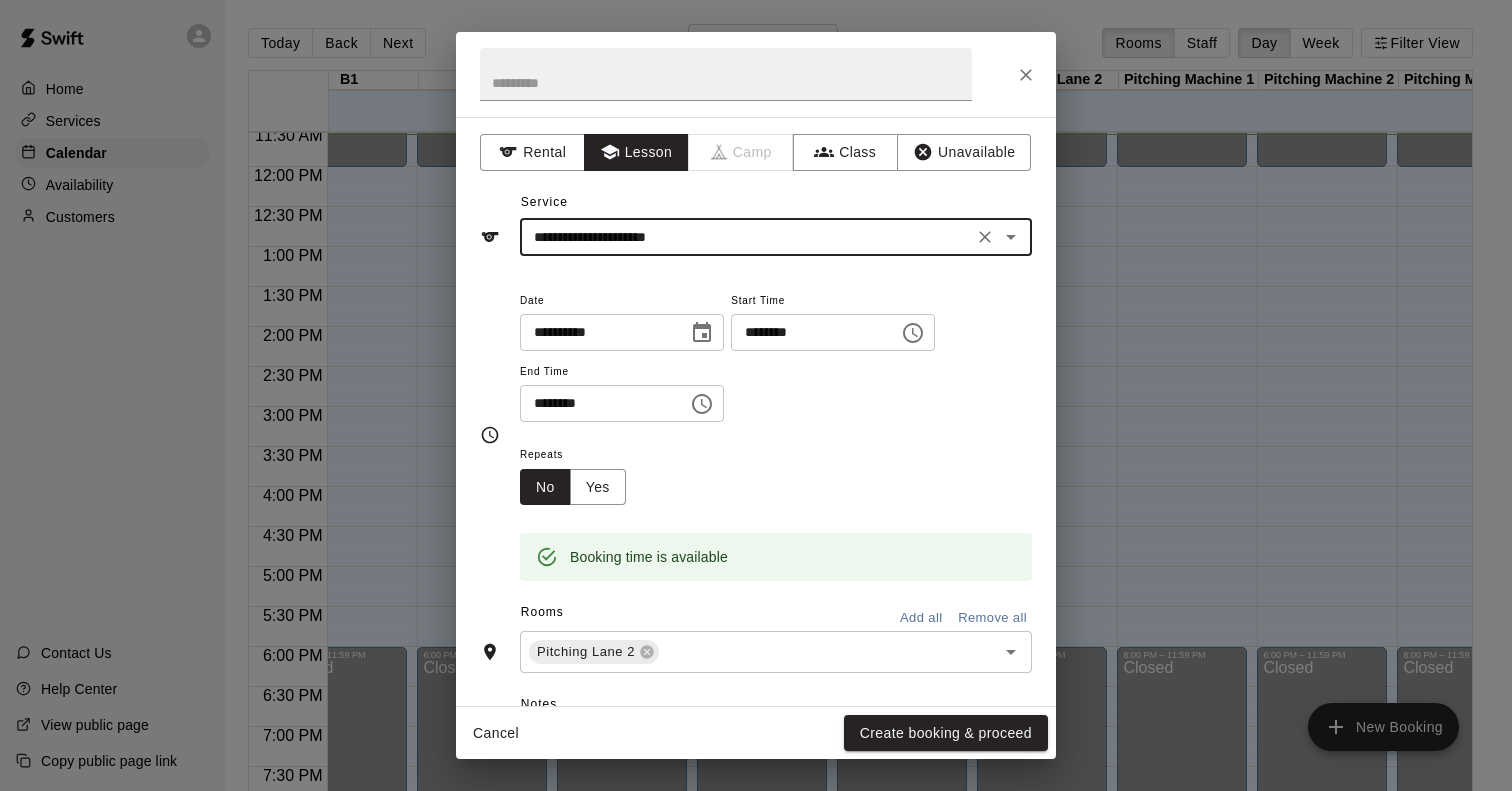 click on "********" at bounding box center (808, 332) 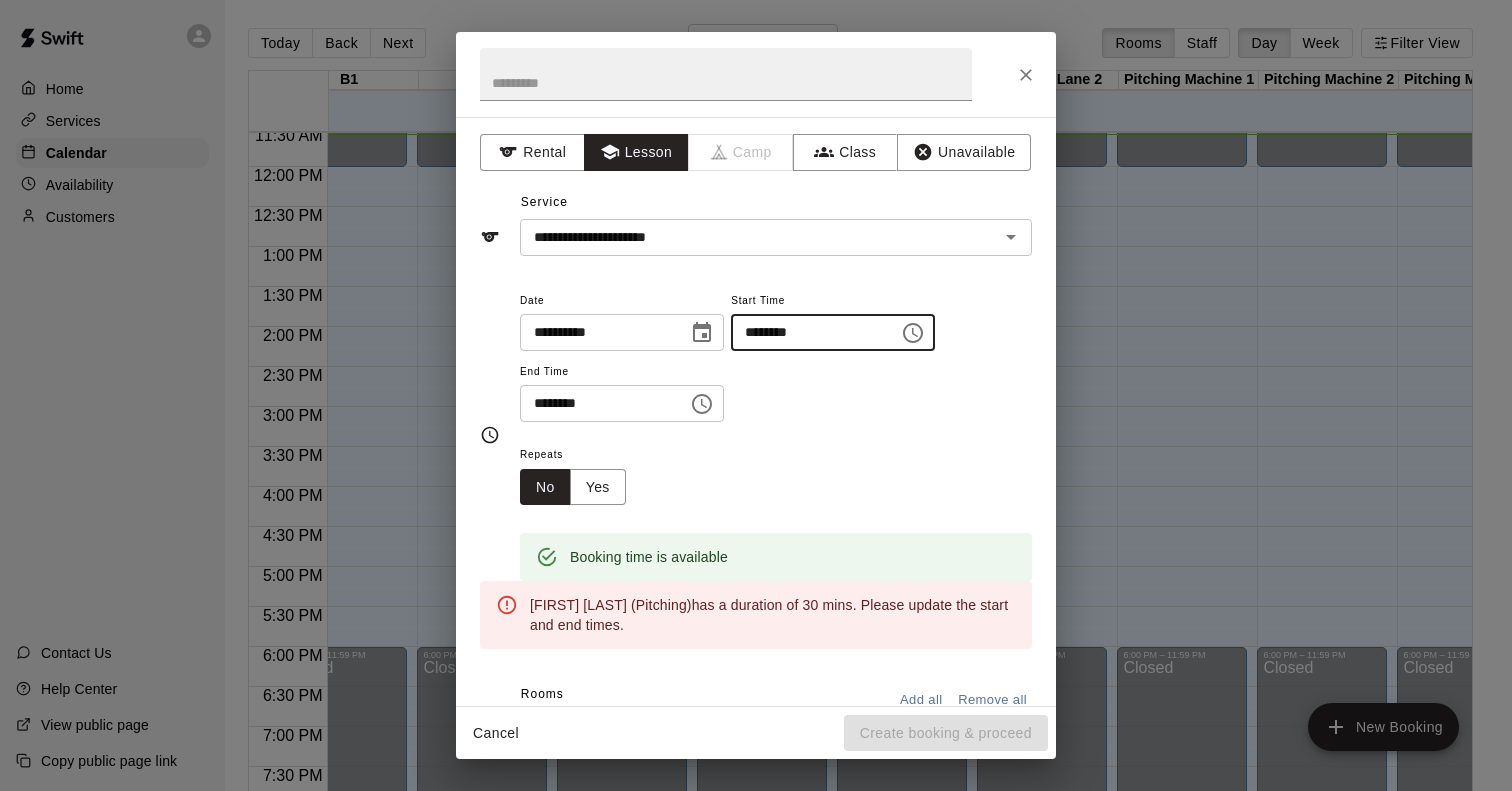 type on "********" 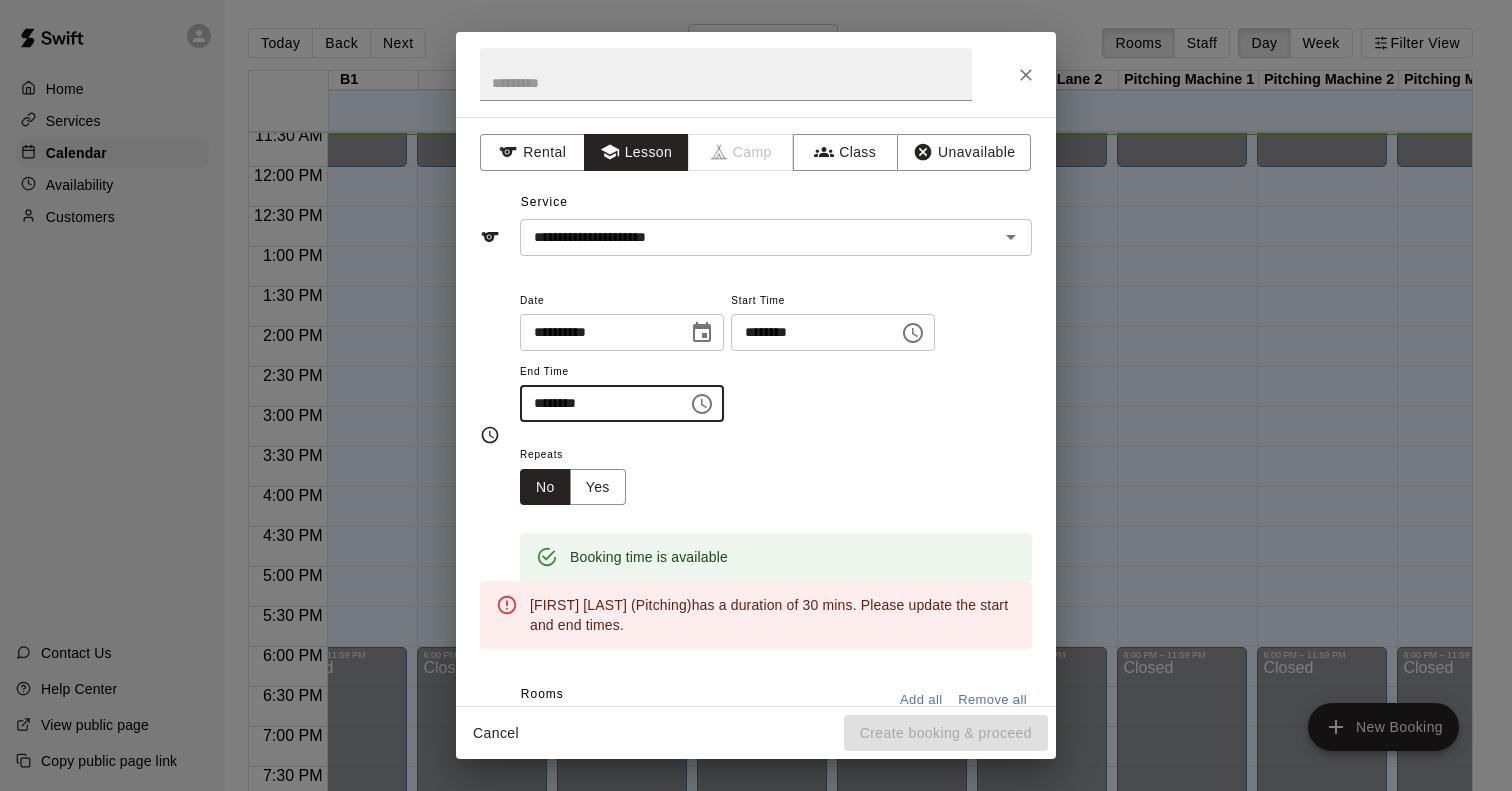 click on "********" at bounding box center [597, 403] 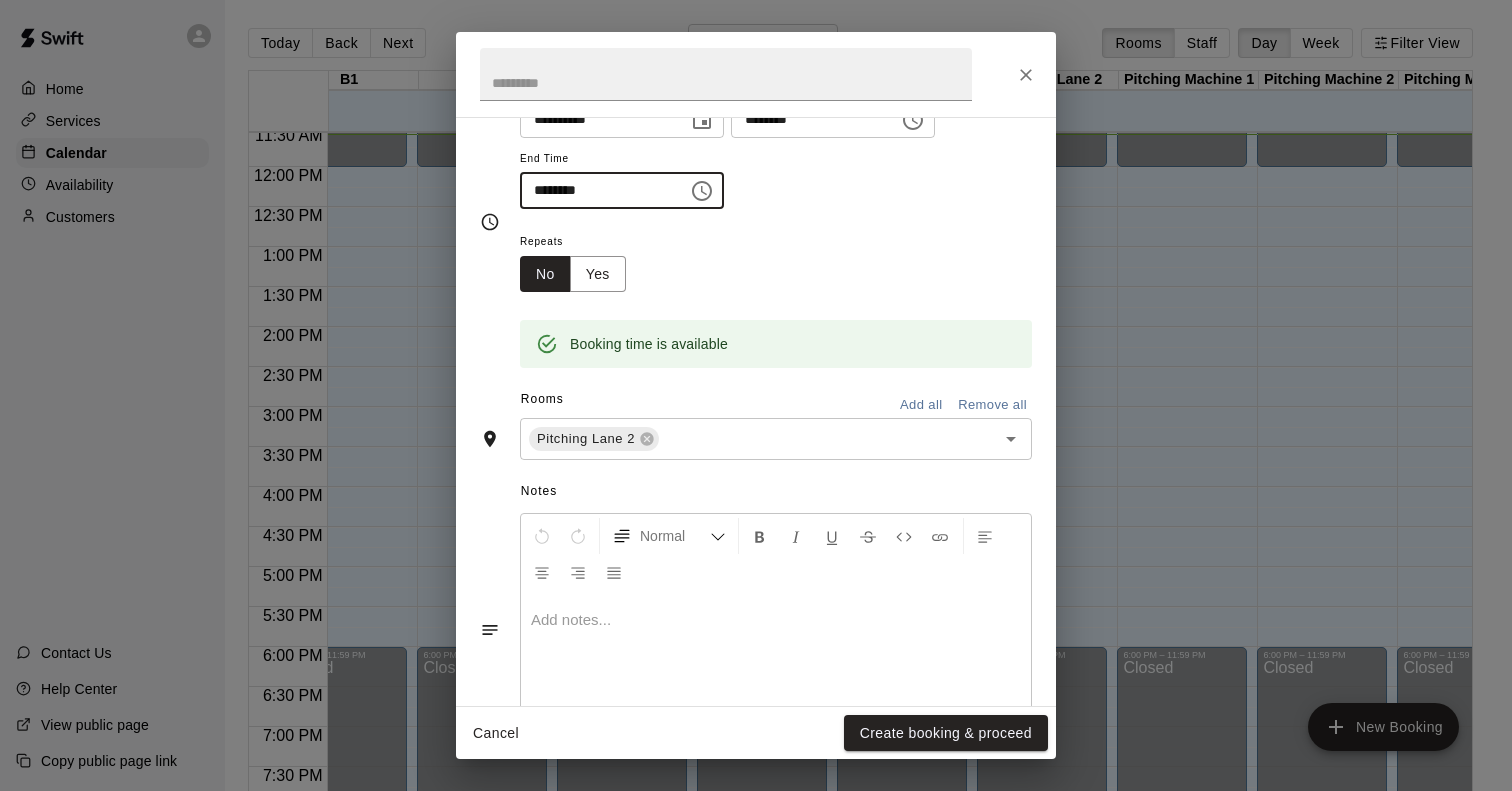 scroll, scrollTop: 290, scrollLeft: 0, axis: vertical 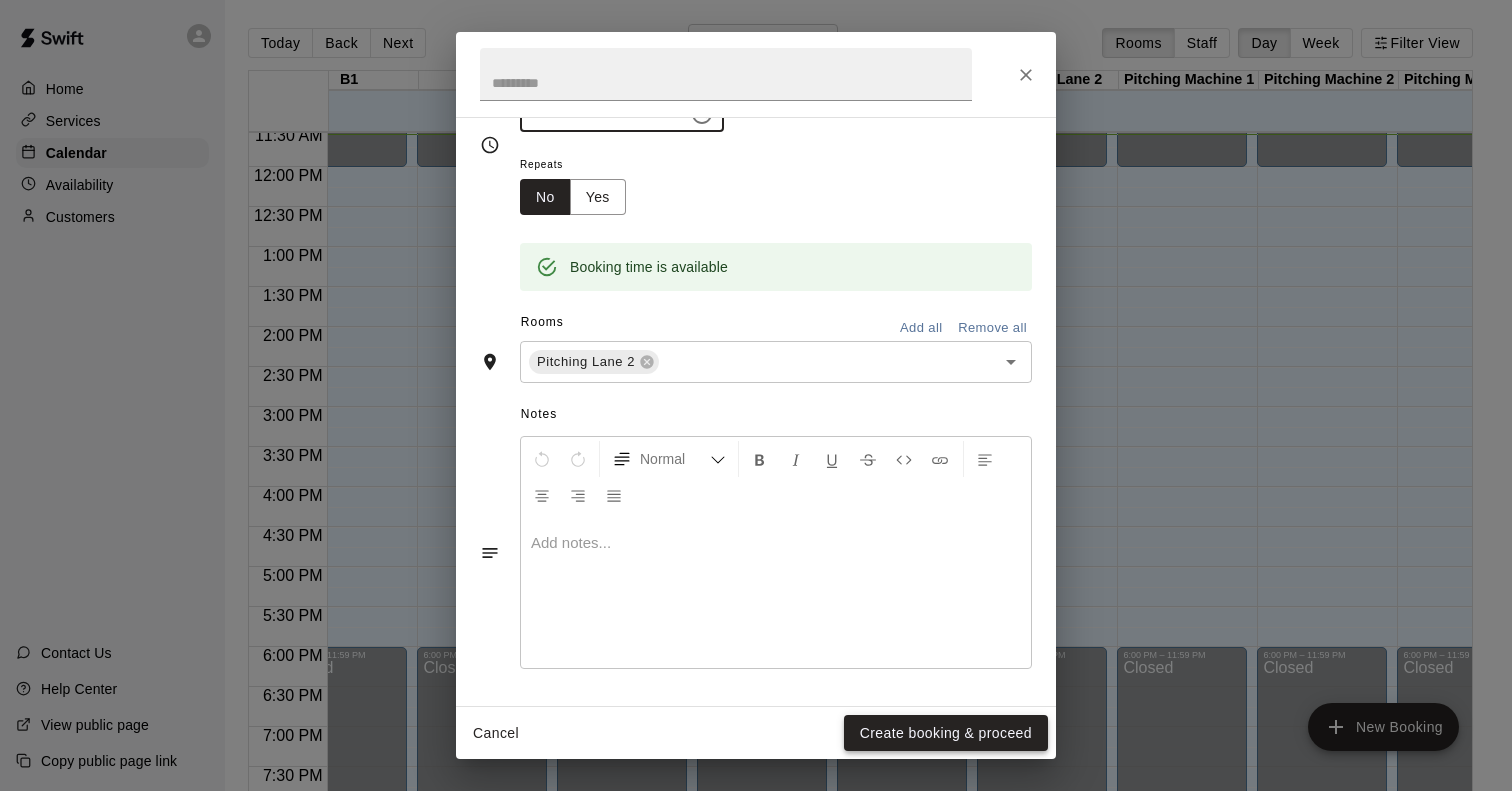 type on "********" 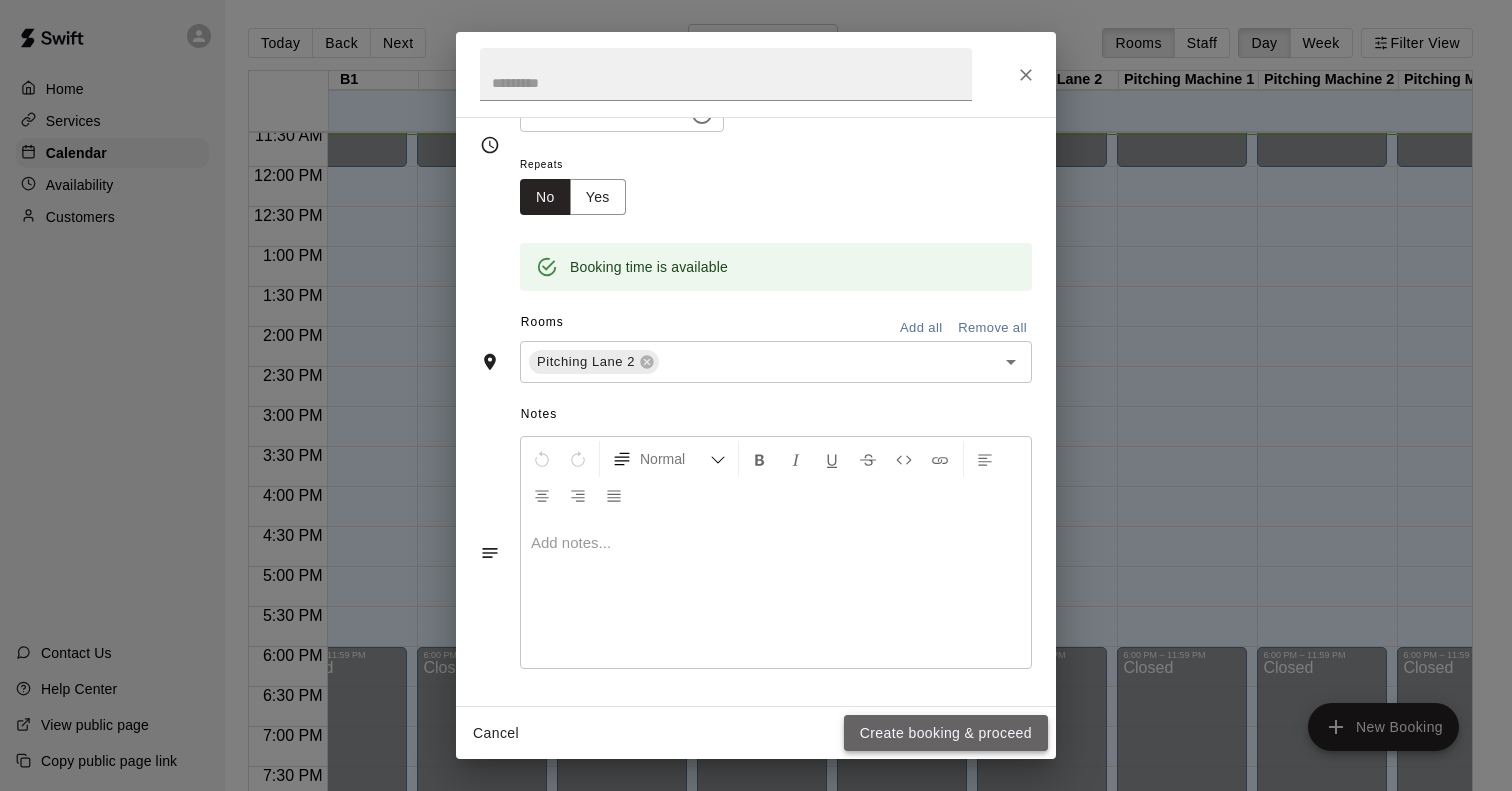 click on "Create booking & proceed" at bounding box center (946, 733) 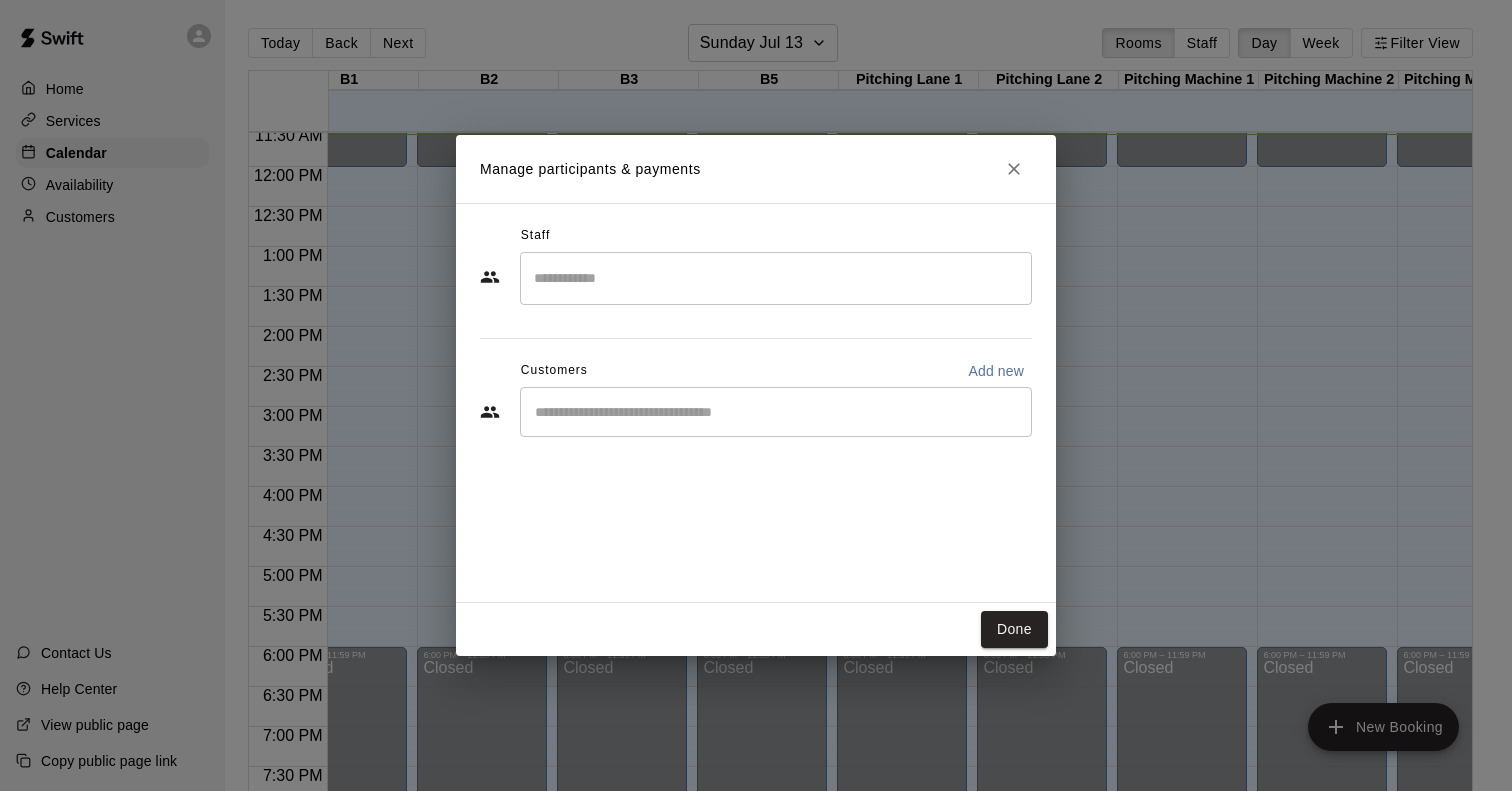 click at bounding box center [776, 278] 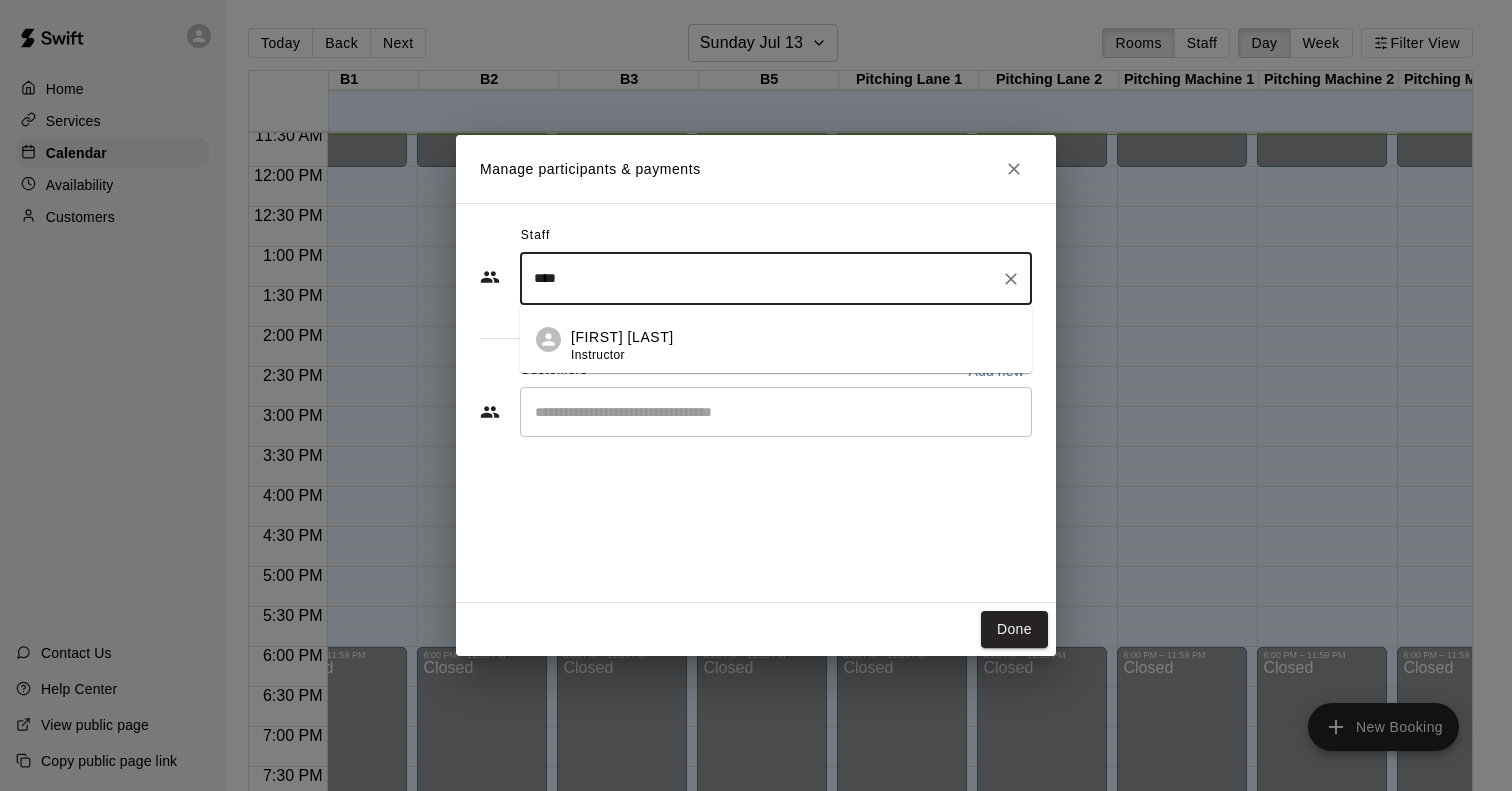 click on "[FIRST] [LAST] Instructor" at bounding box center [622, 346] 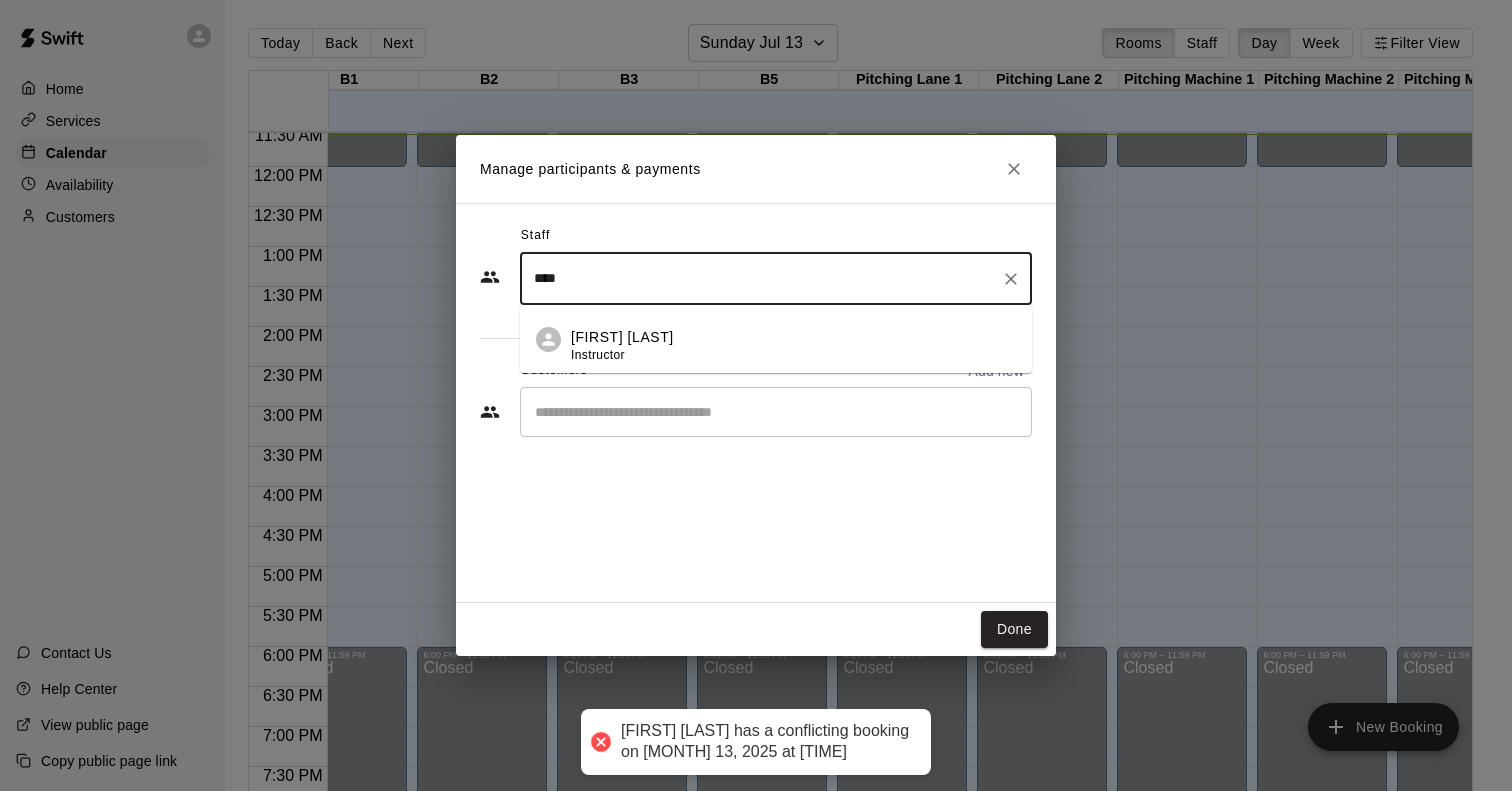 click at bounding box center [776, 412] 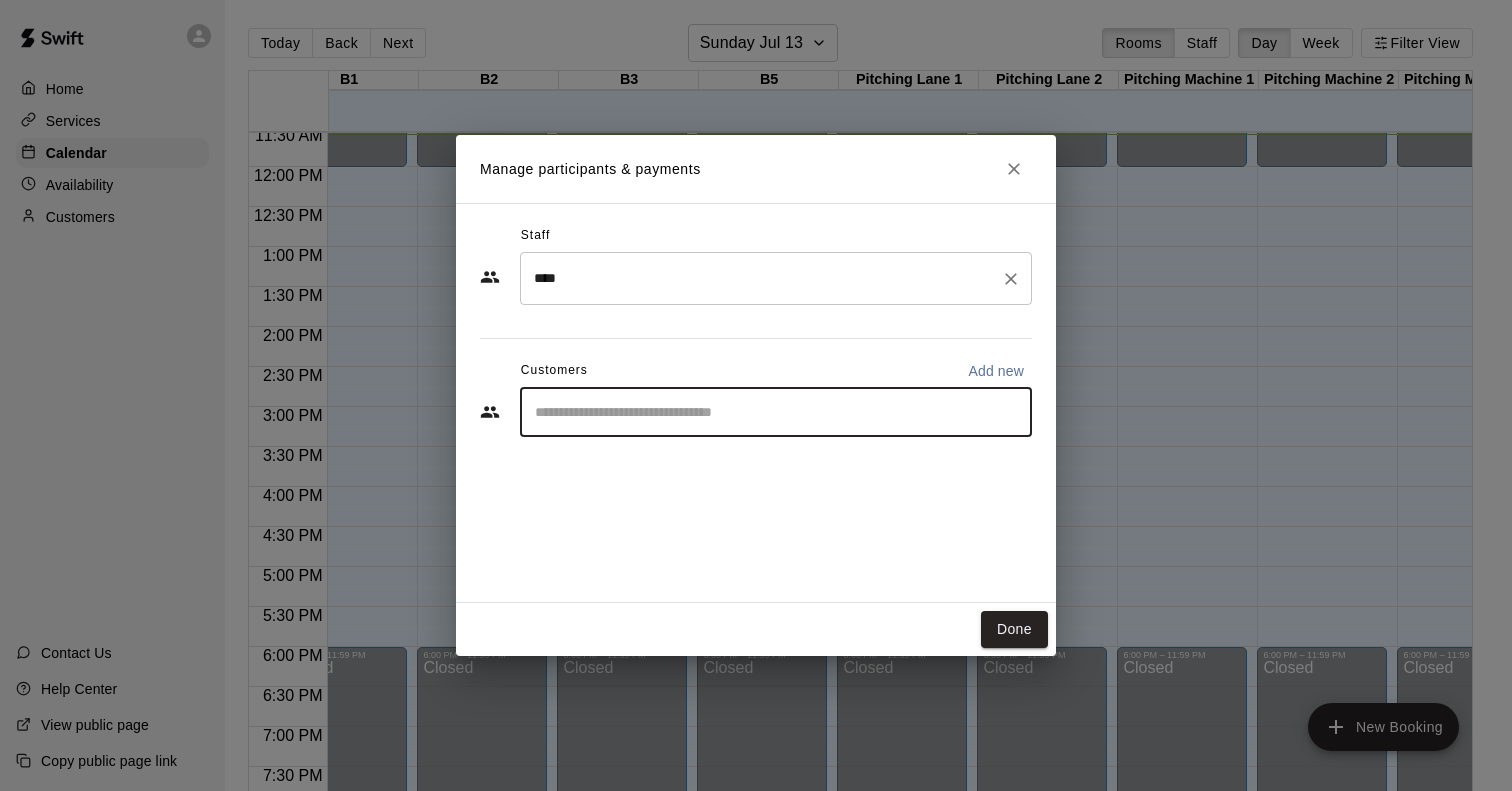 click on "****" at bounding box center [761, 278] 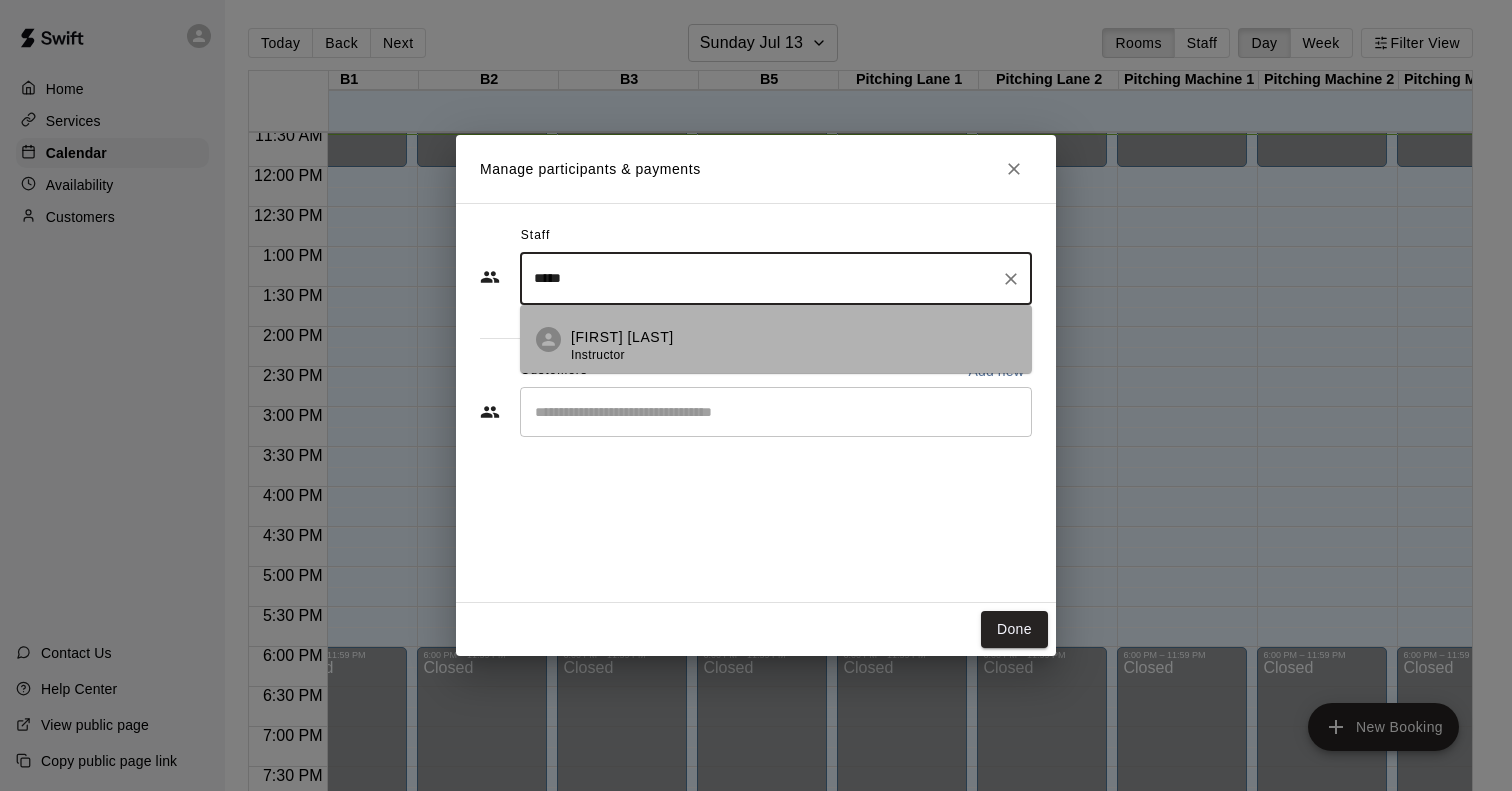 click on "[FIRST] [LAST]" at bounding box center (622, 337) 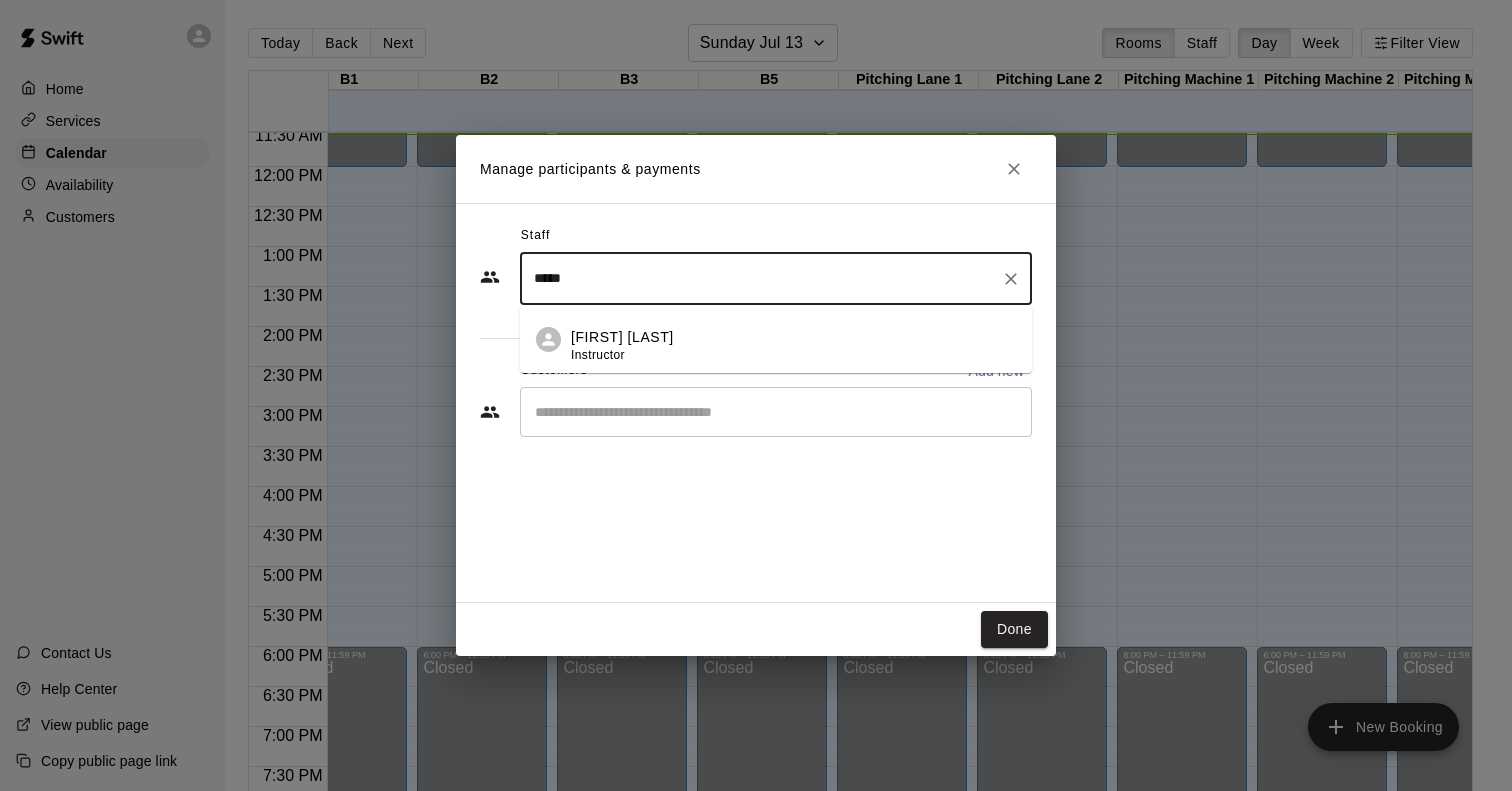click on "​" at bounding box center [776, 412] 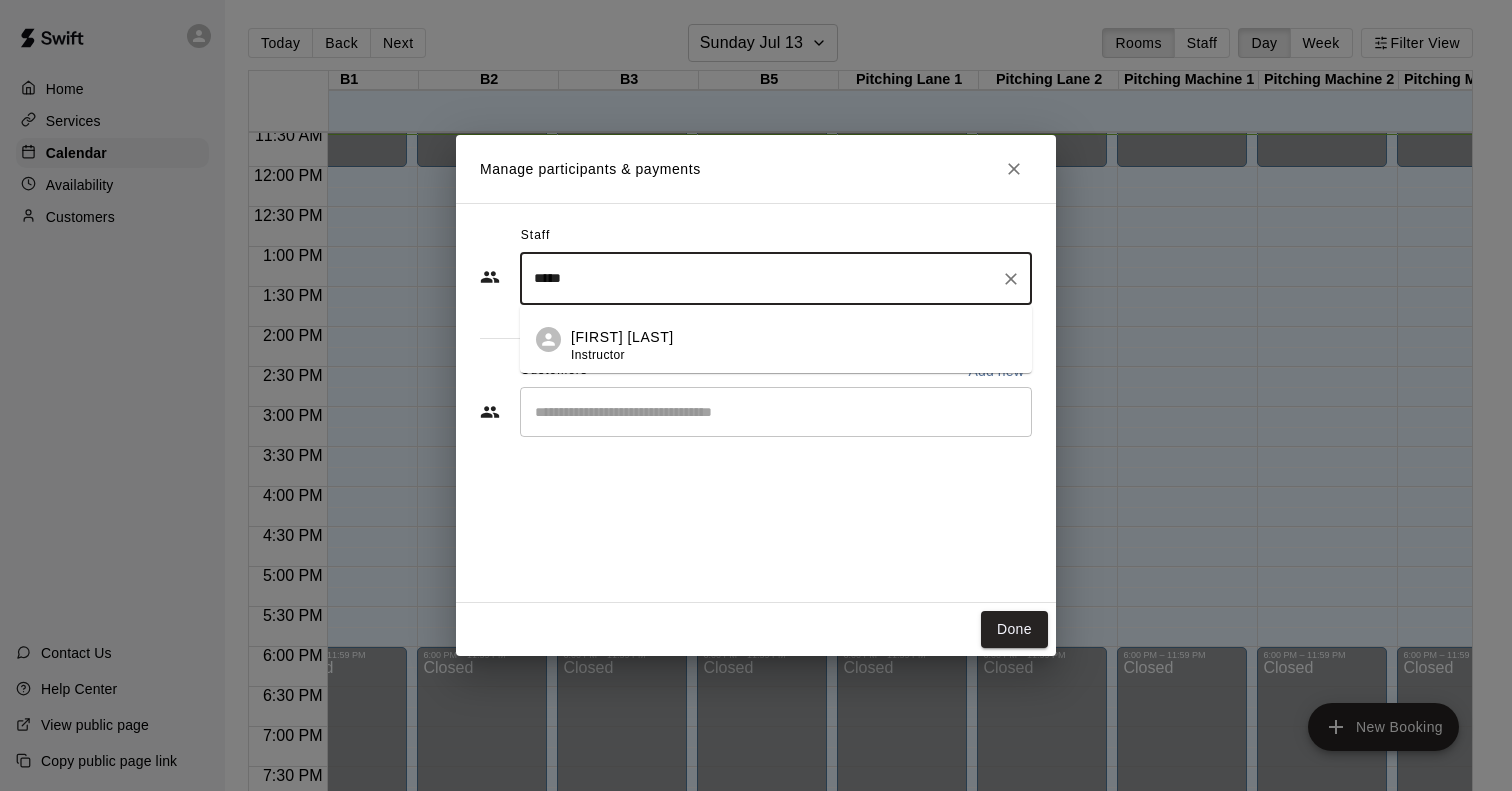 type on "****" 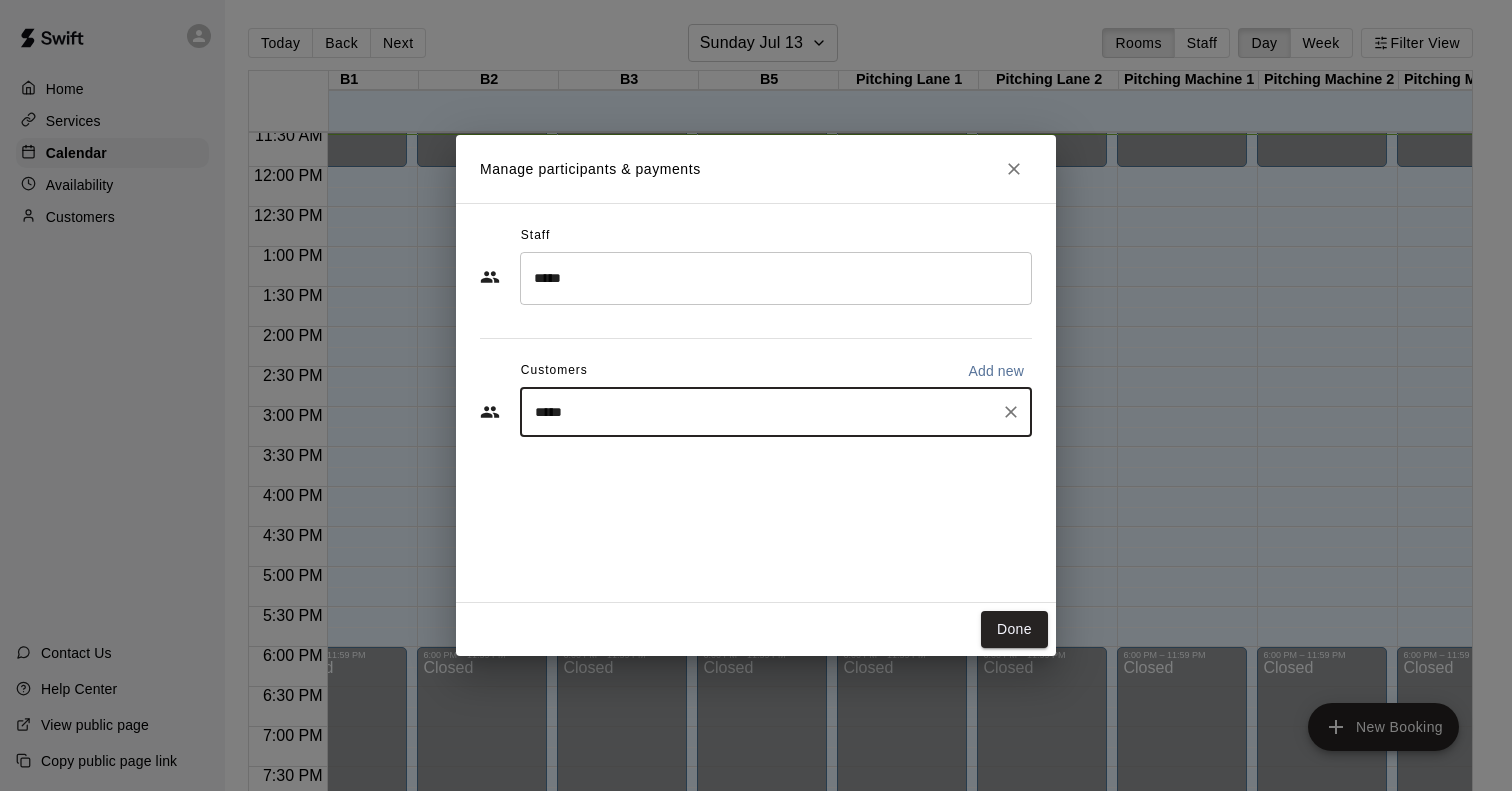 type on "******" 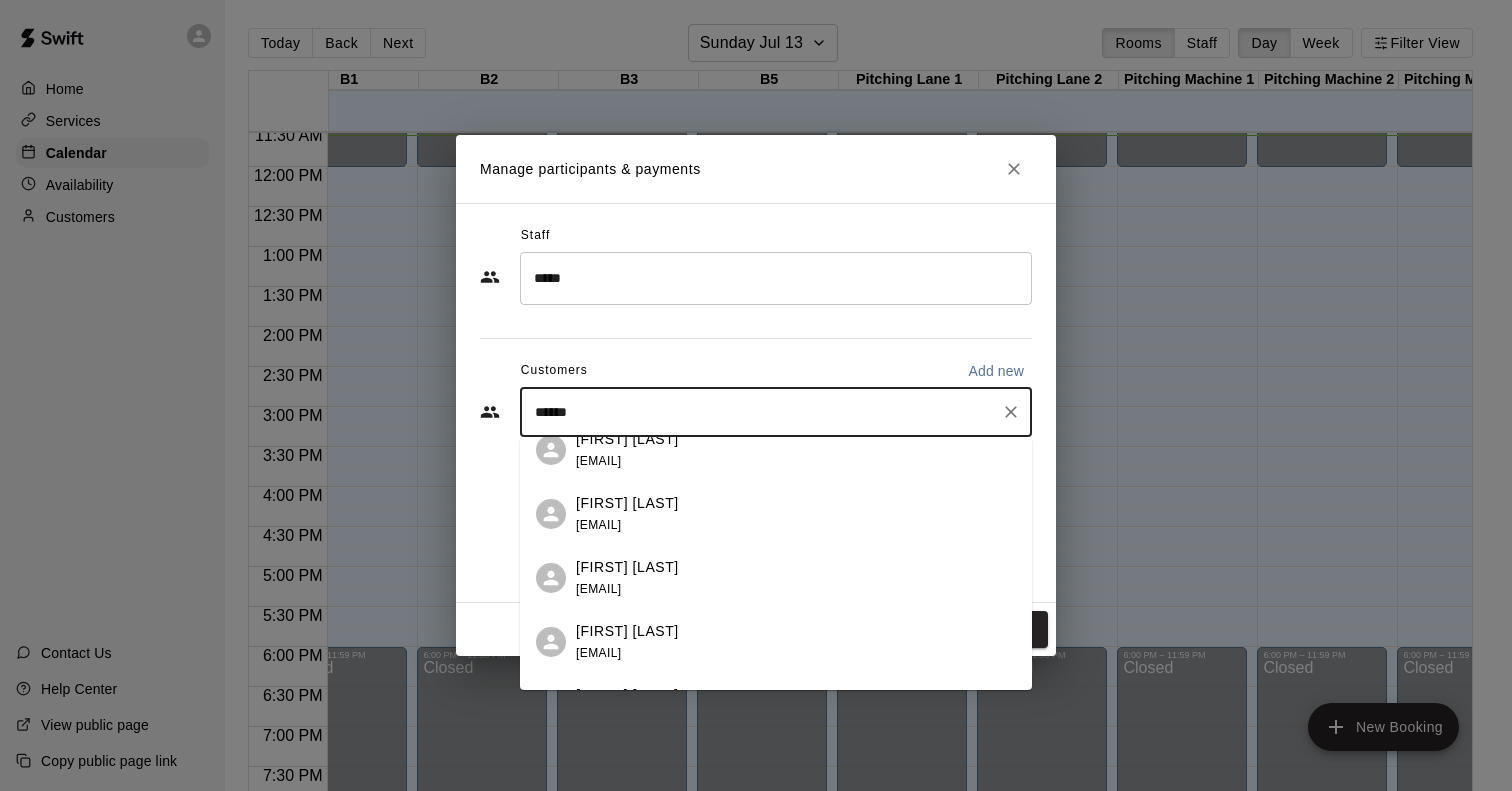 scroll, scrollTop: 233, scrollLeft: 0, axis: vertical 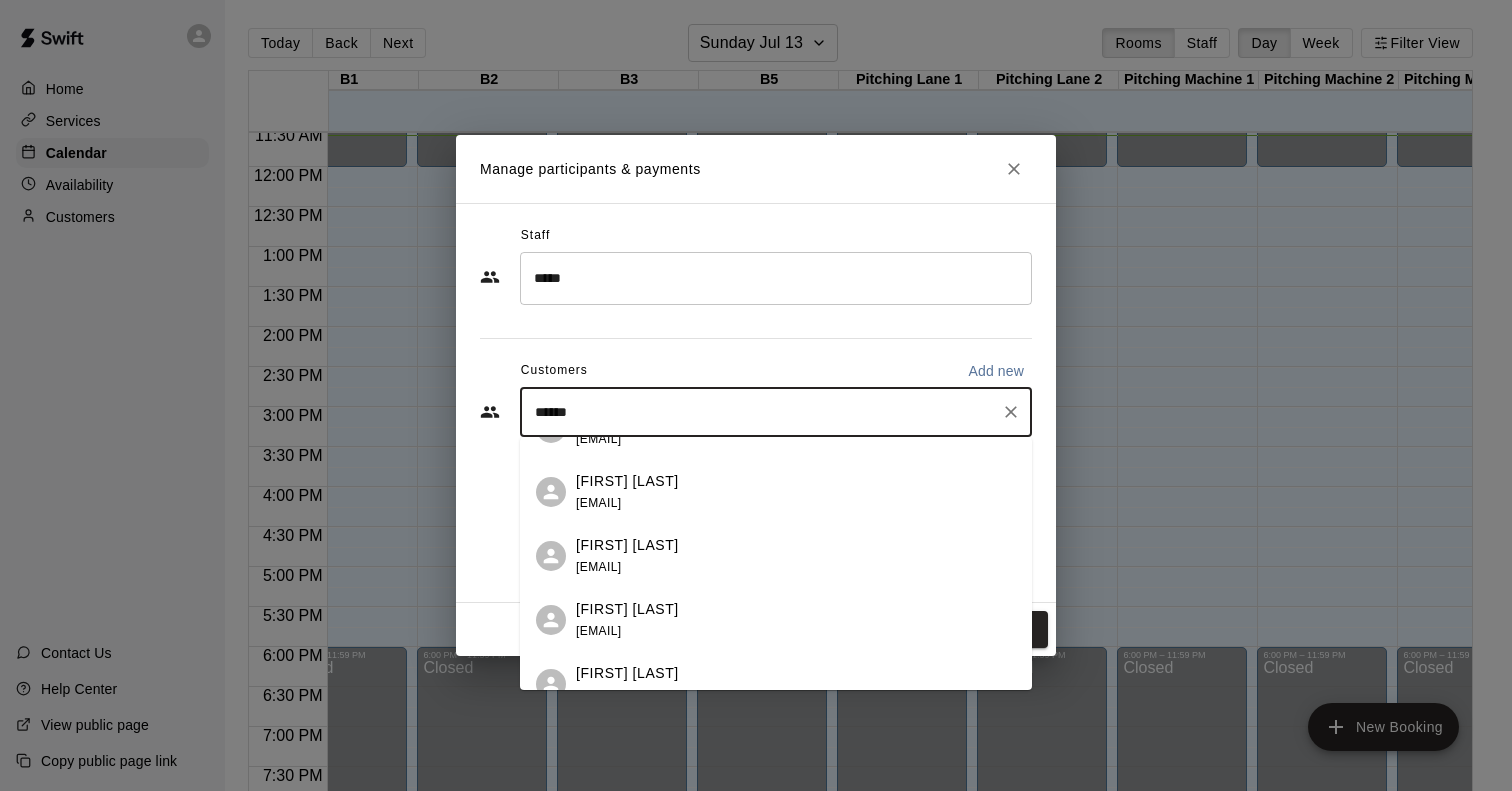 click on "[FIRST] [LAST]" at bounding box center [627, 545] 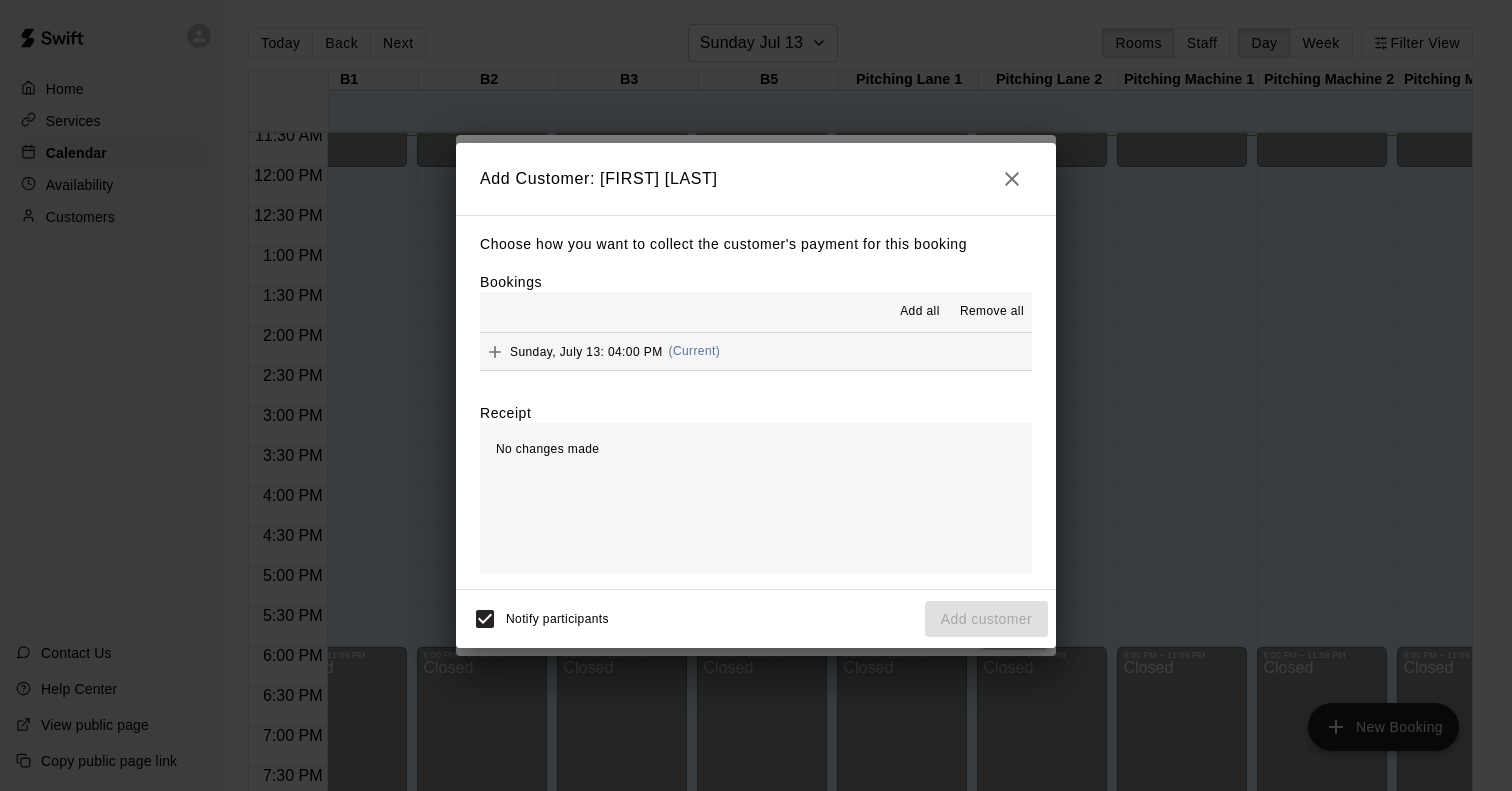 click on "(Current)" at bounding box center [695, 351] 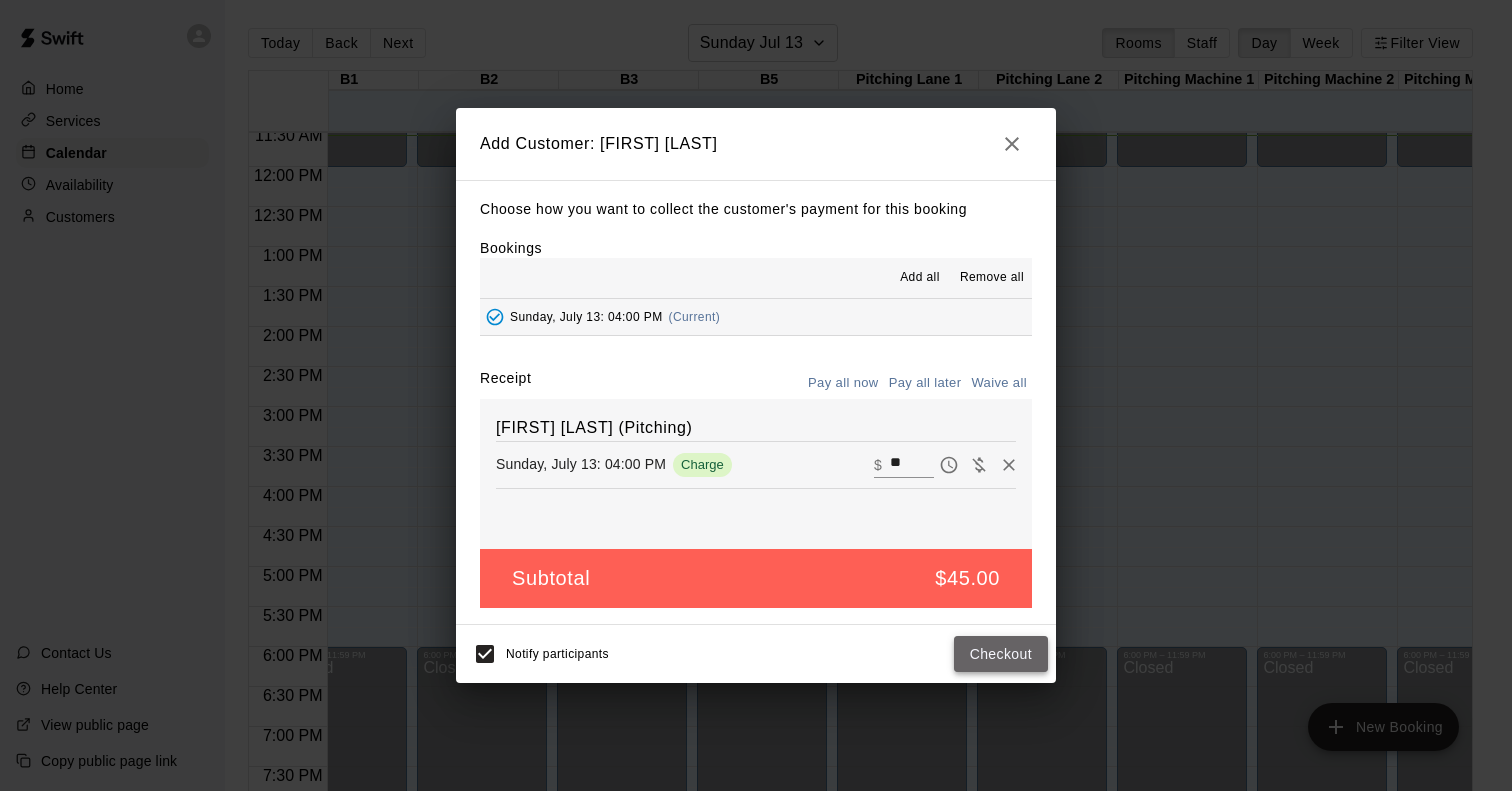 click on "Checkout" at bounding box center (1001, 654) 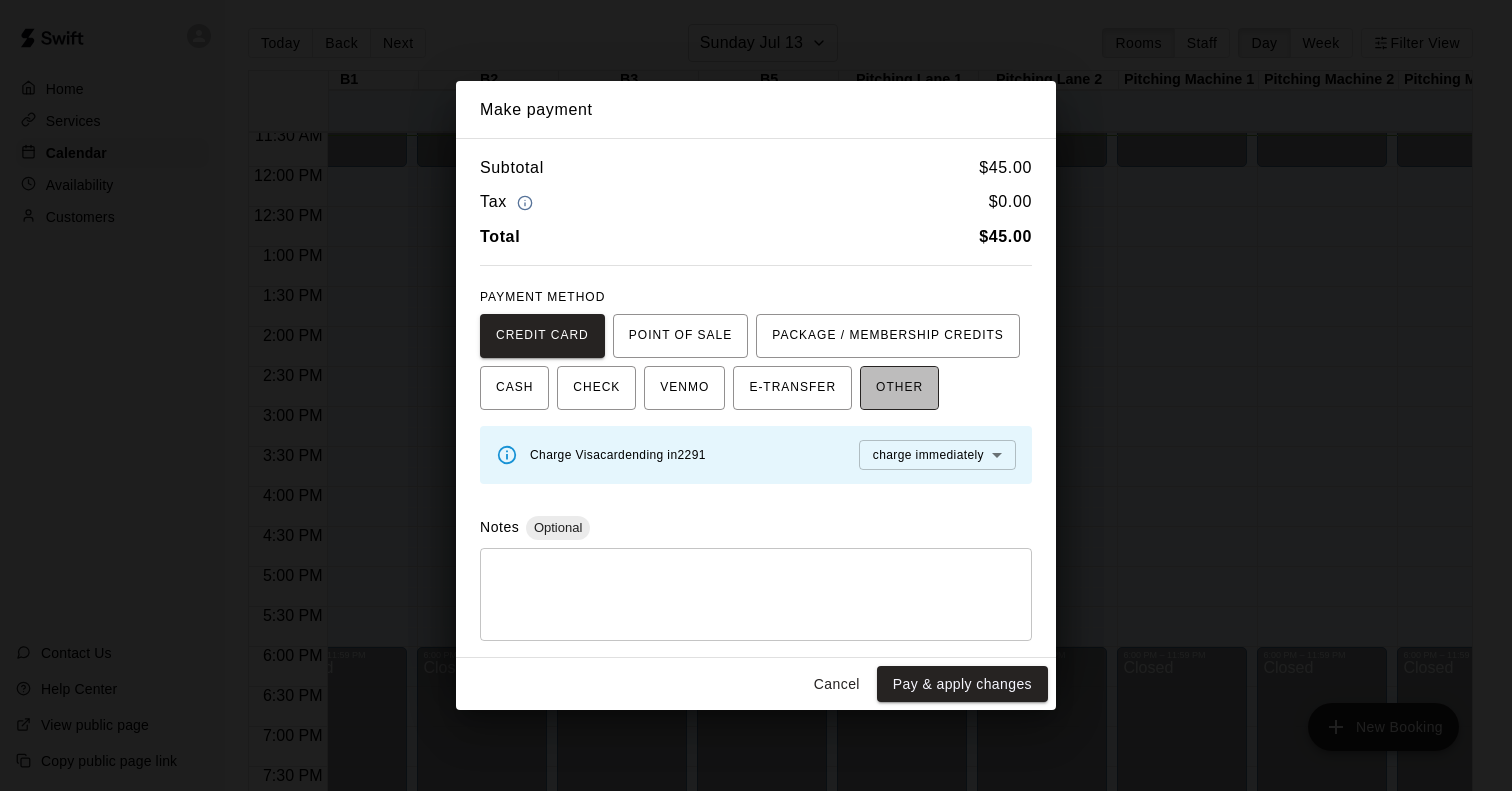 click on "OTHER" at bounding box center (899, 388) 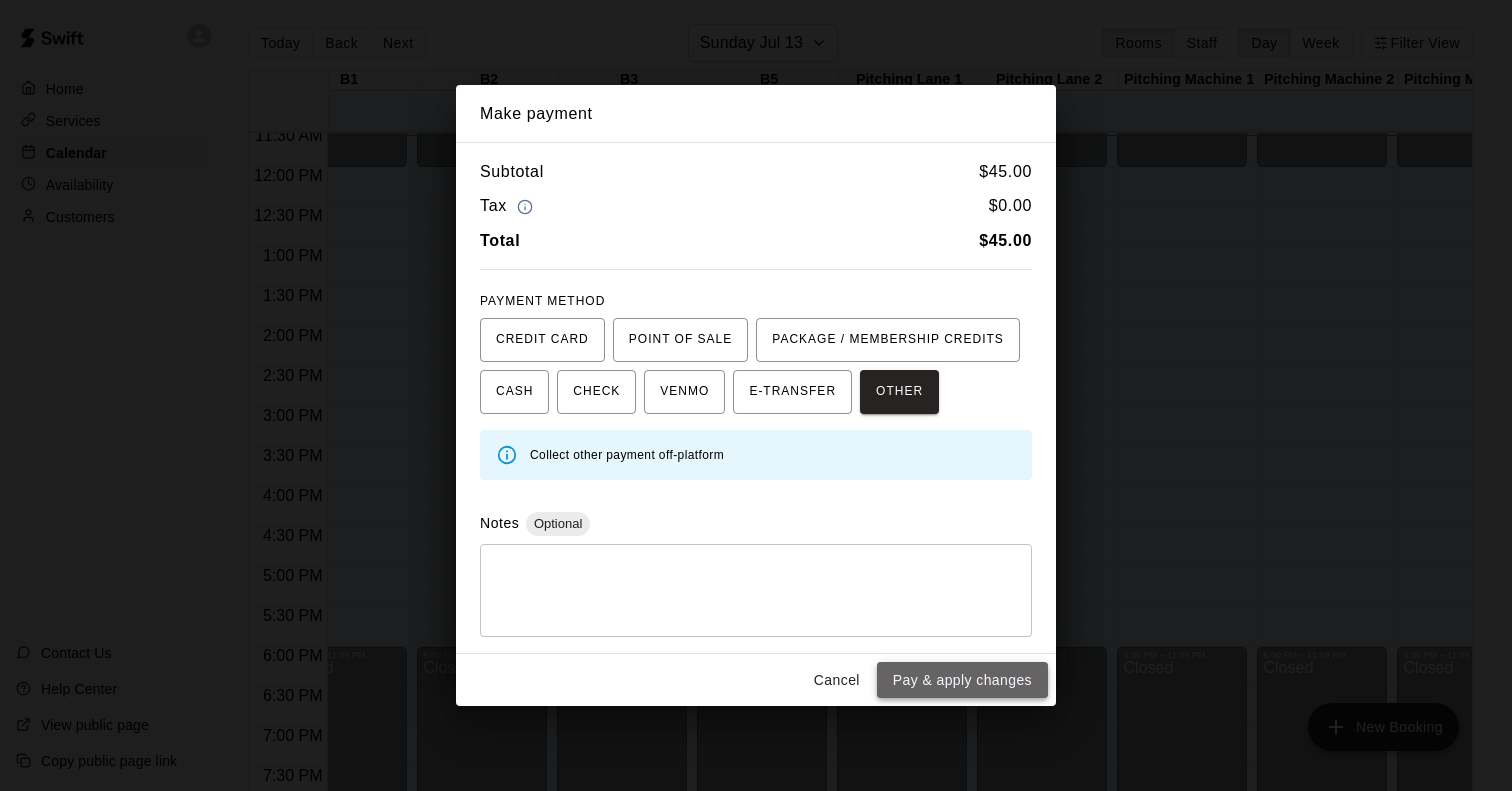 click on "Pay & apply changes" at bounding box center (962, 680) 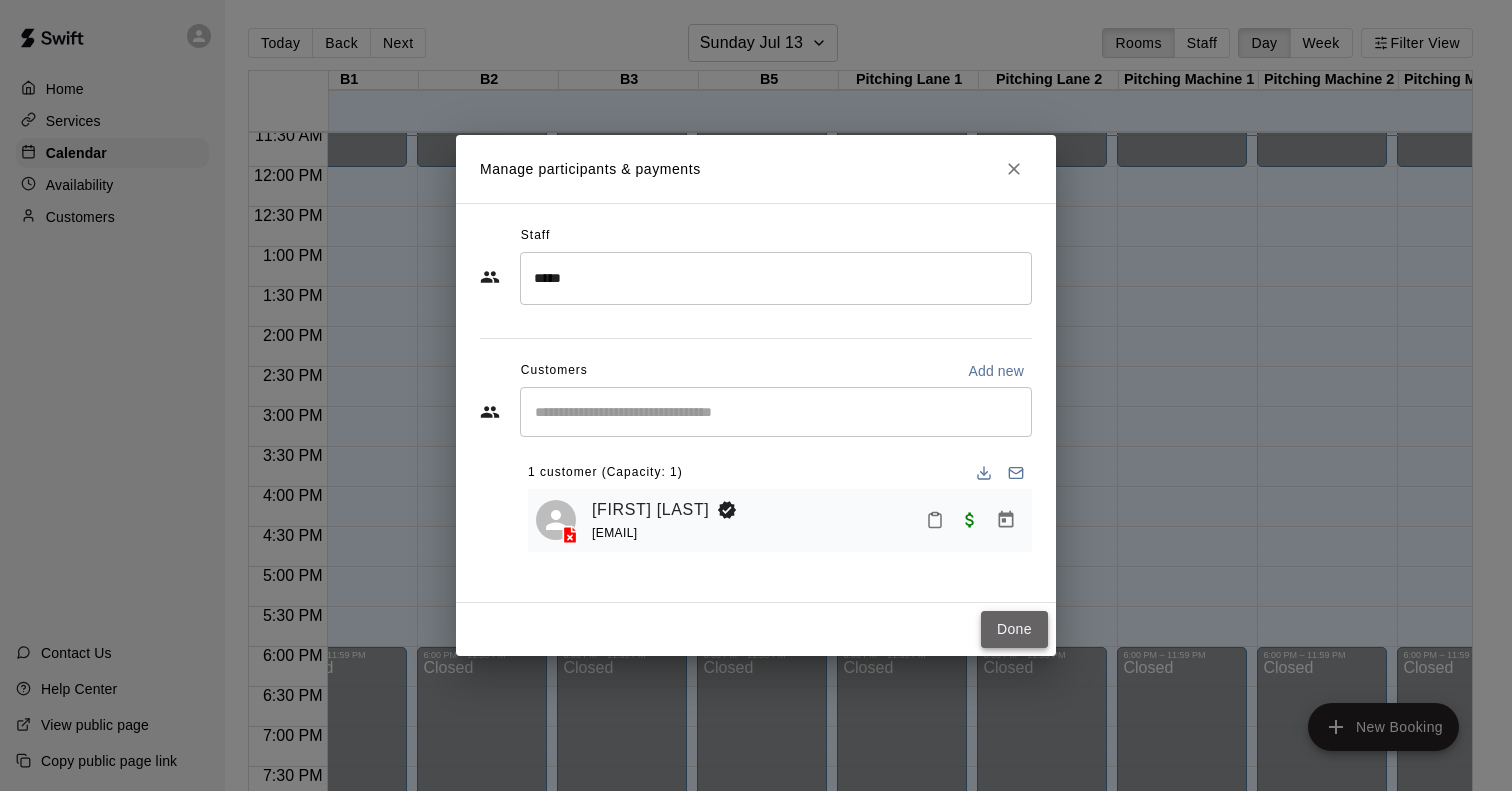 click on "Done" at bounding box center [1014, 629] 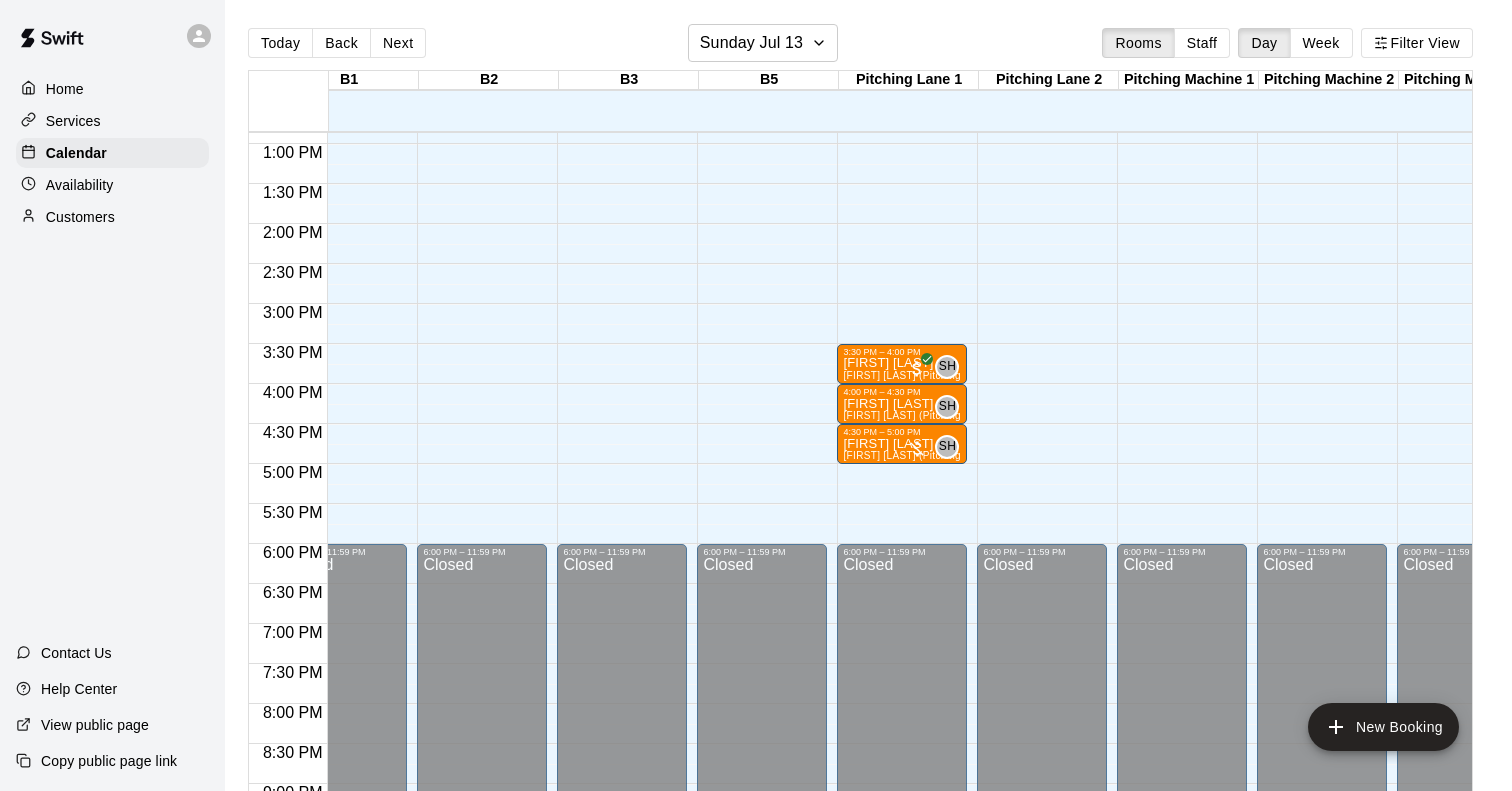 scroll, scrollTop: 1037, scrollLeft: 610, axis: both 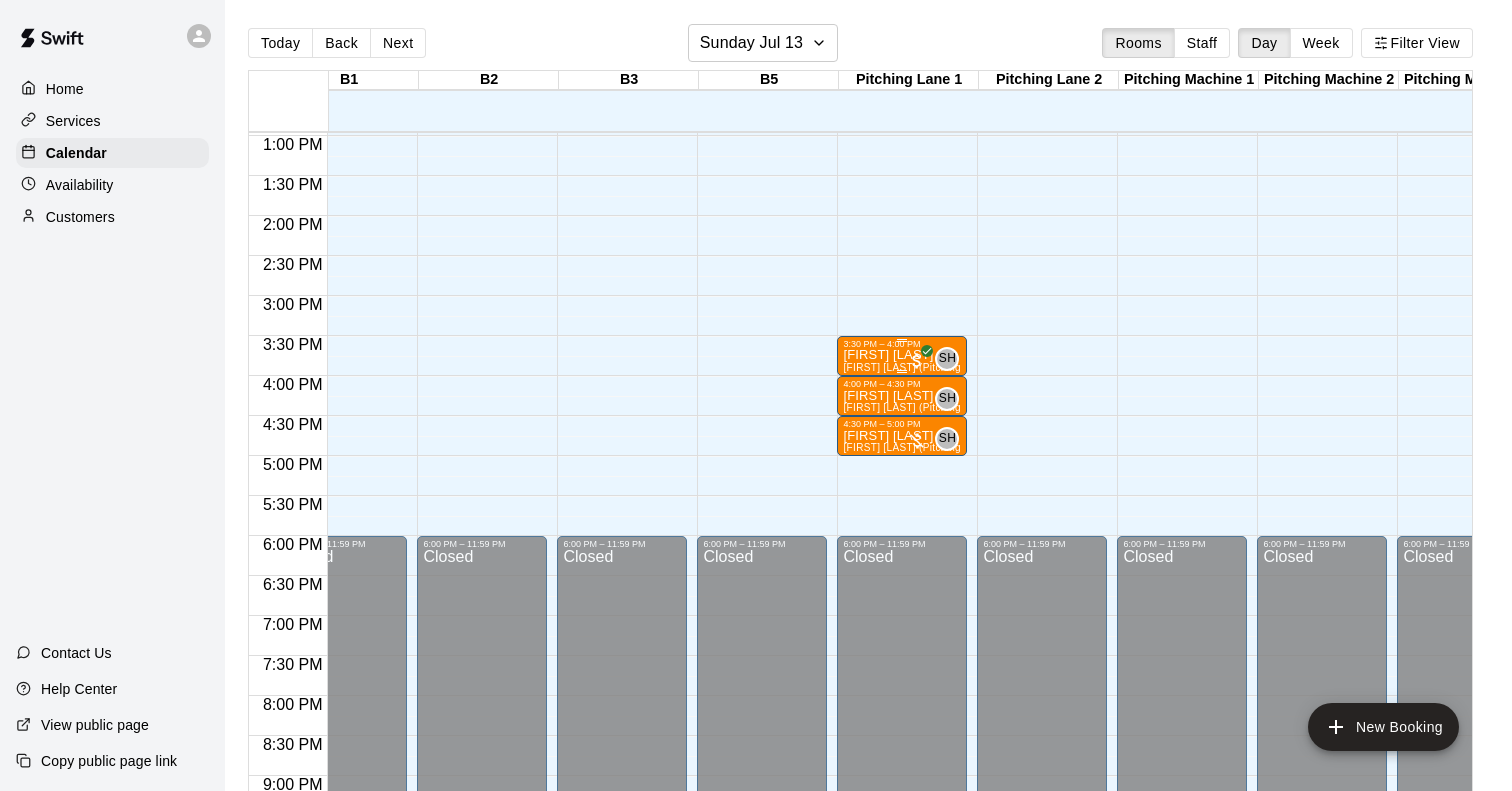 click on "[FIRST] [LAST]" at bounding box center (902, 355) 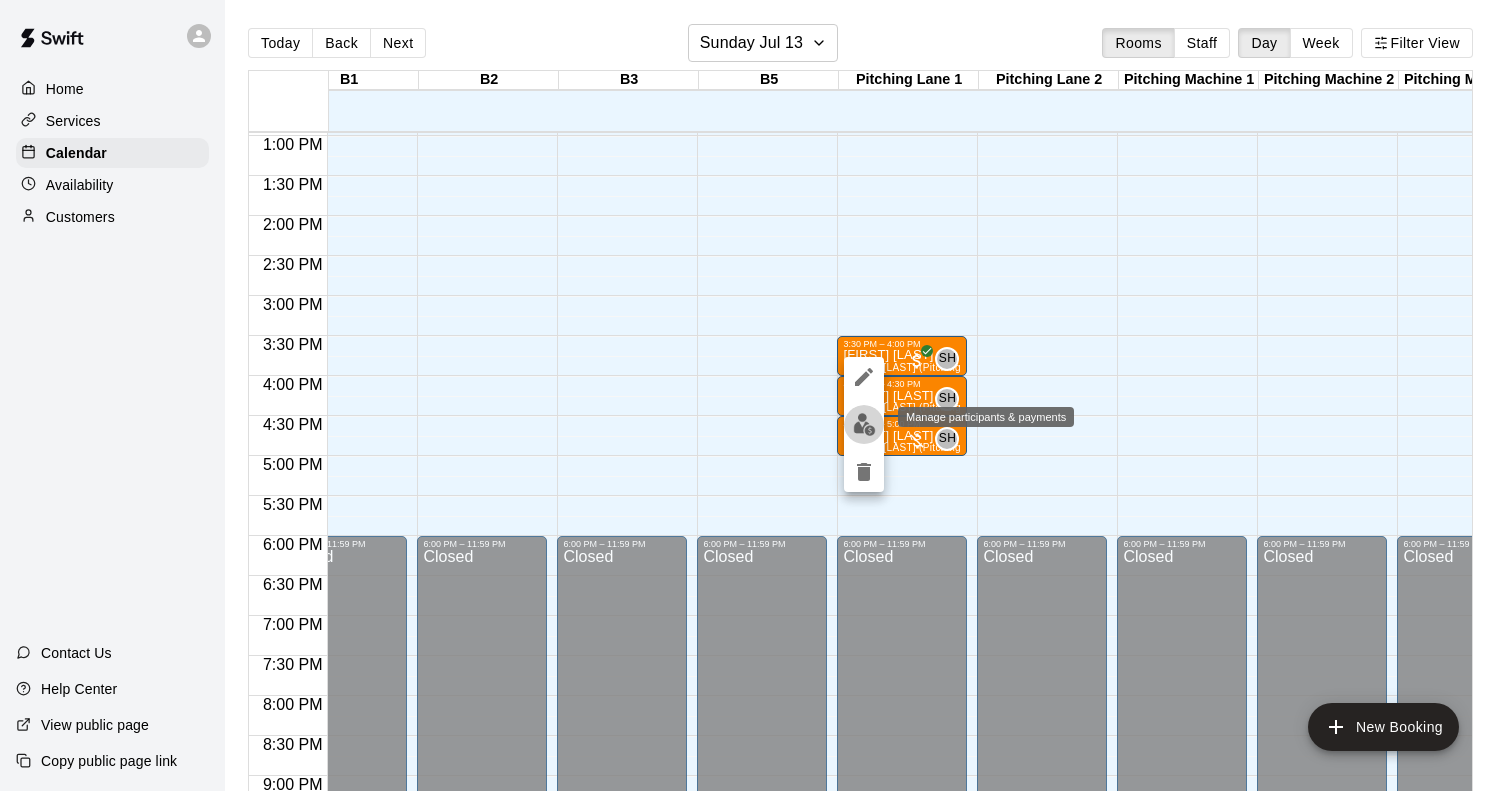 click at bounding box center (864, 424) 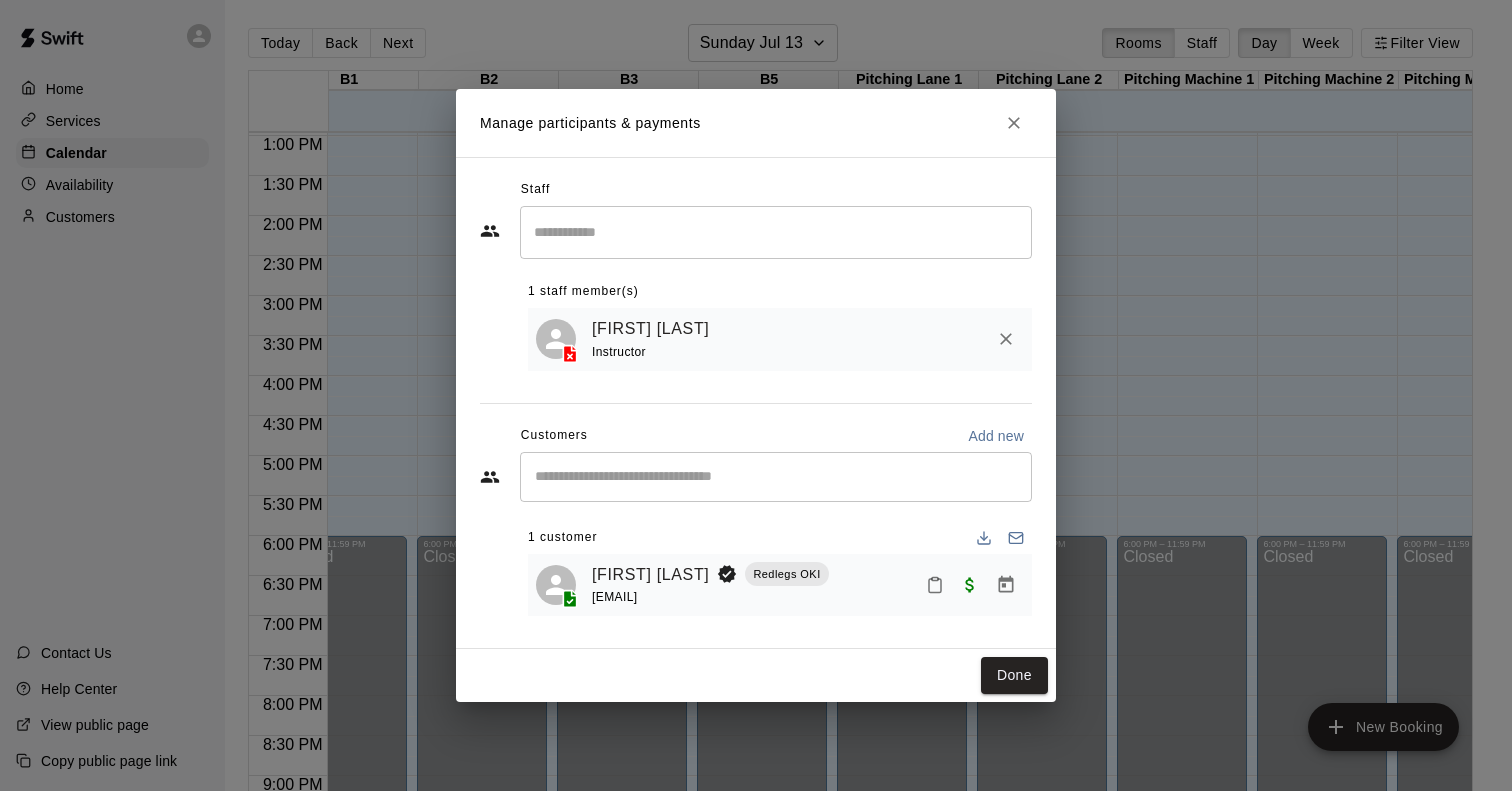 click 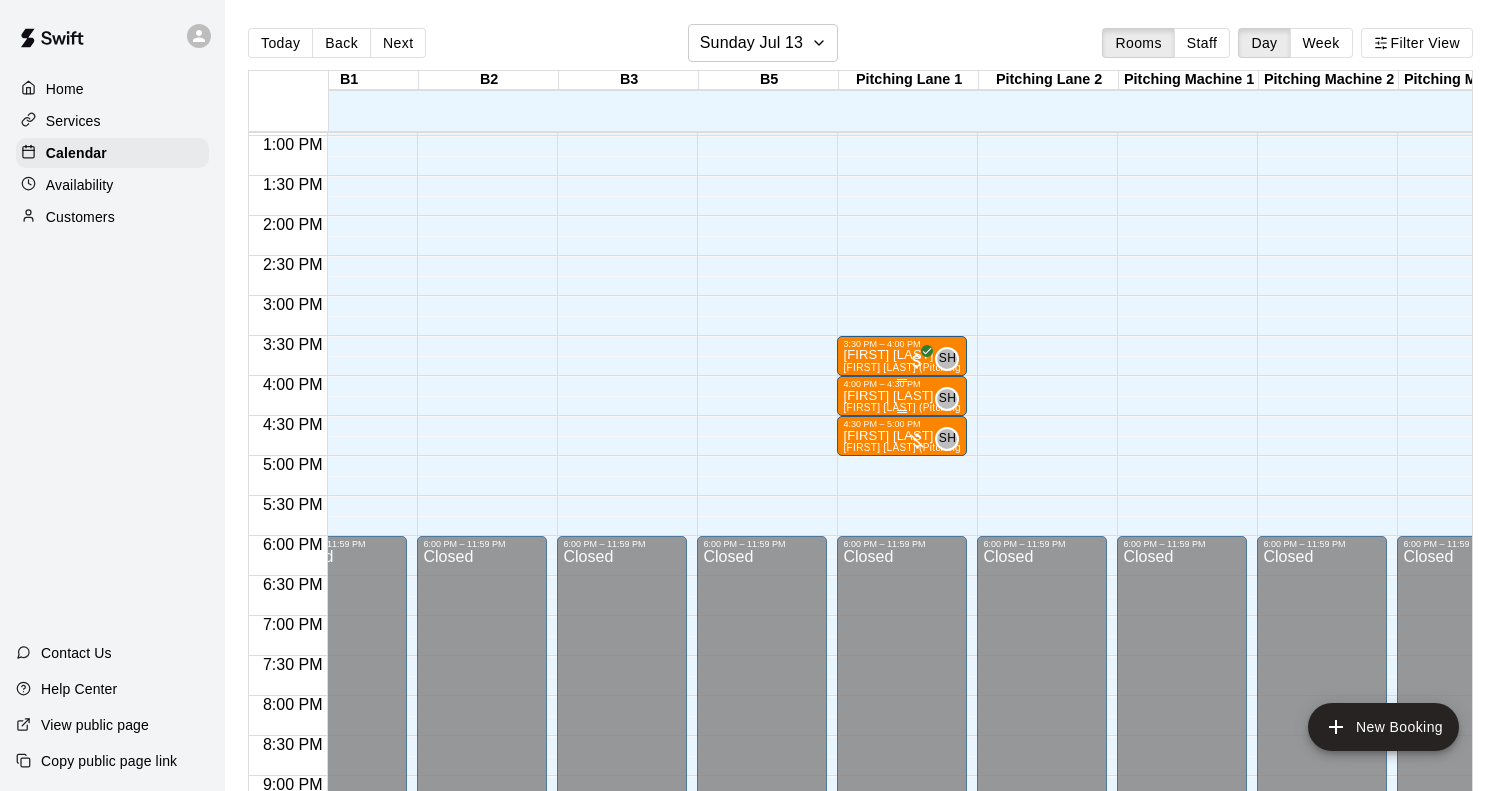 click on "[FIRST] [LAST]" at bounding box center (902, 396) 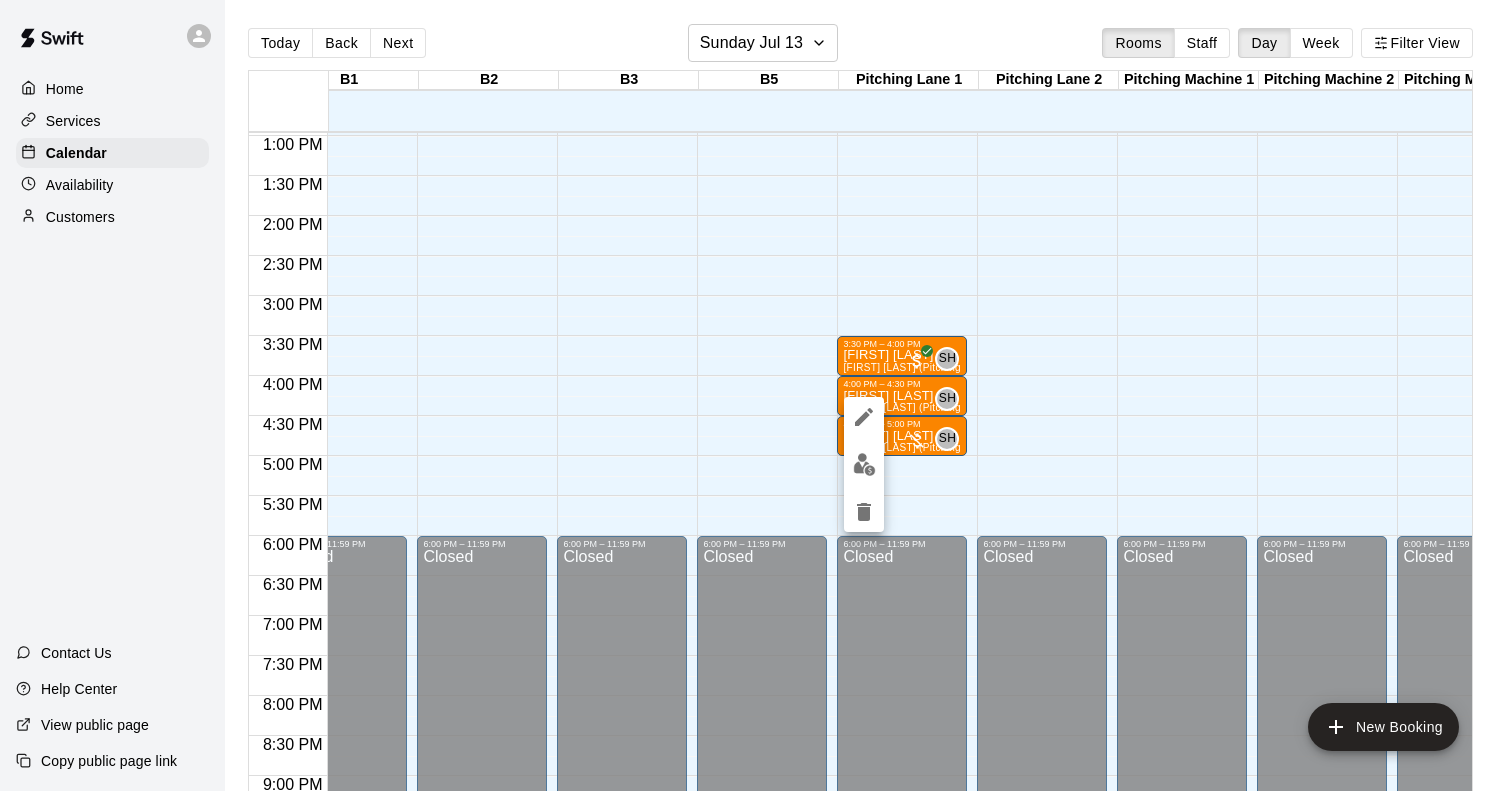 click at bounding box center (756, 395) 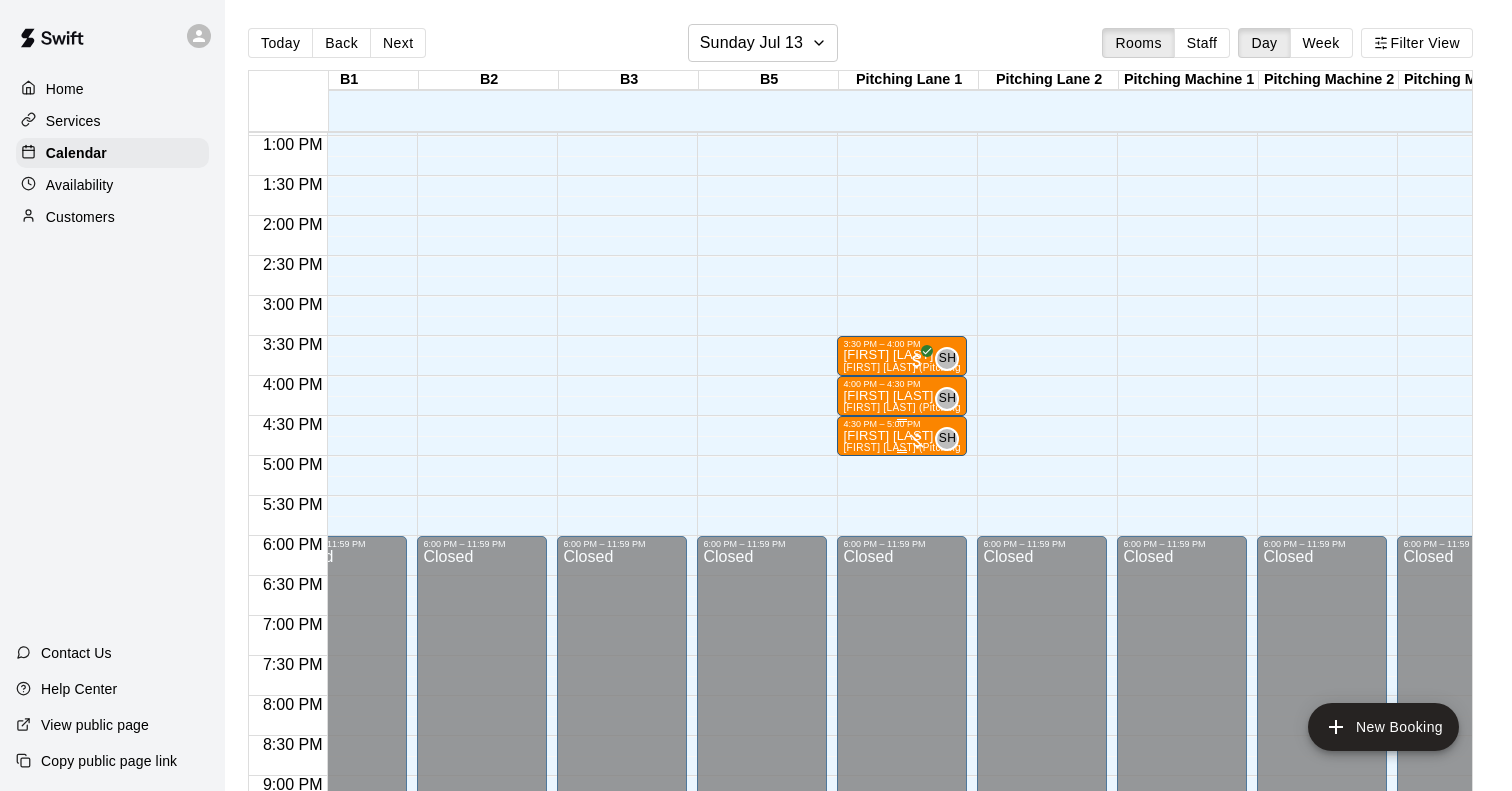 click on "[FIRST] [LAST] [FIRST] [LAST] (Pitching)" at bounding box center (902, 824) 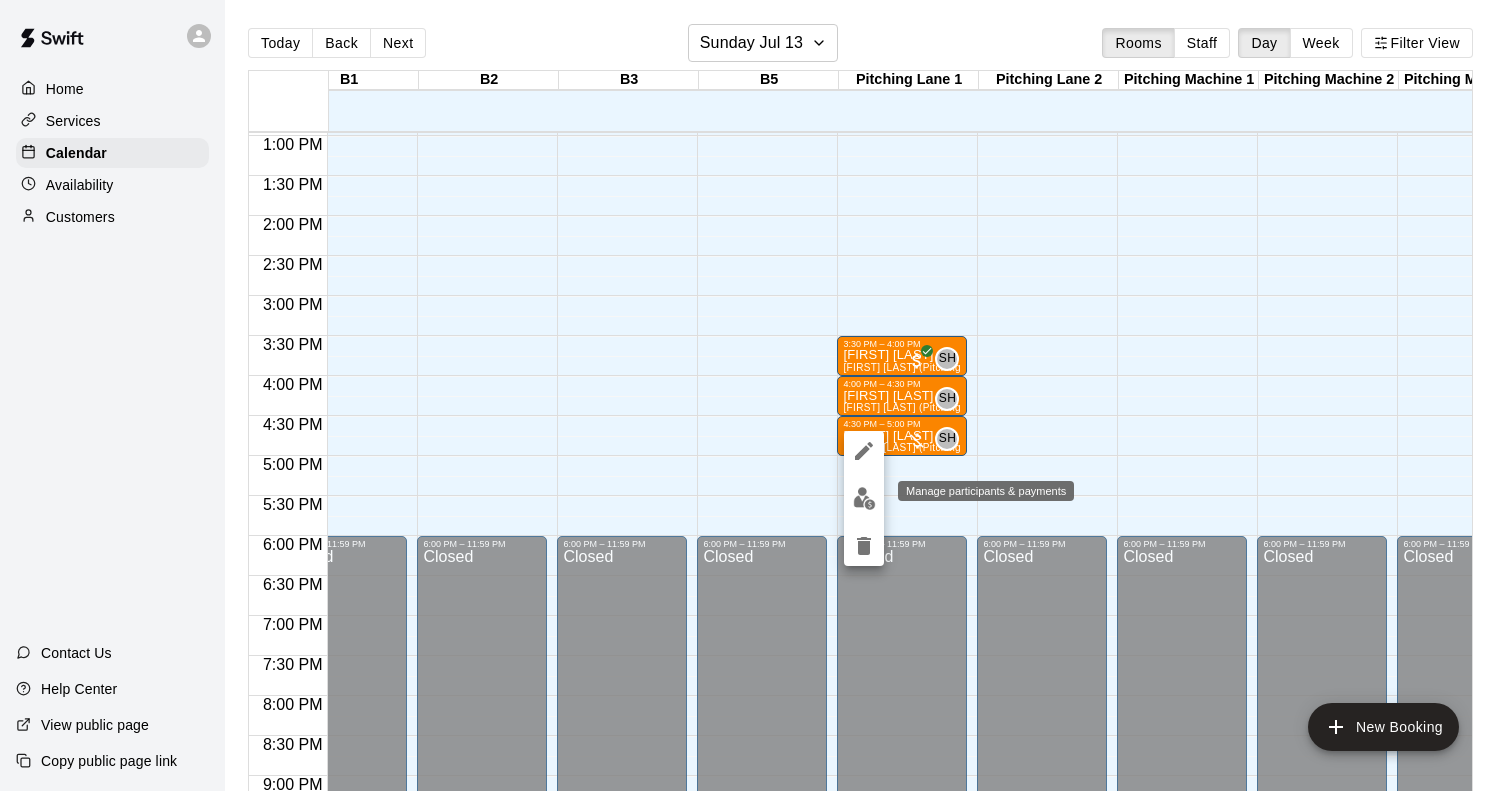 click at bounding box center [864, 498] 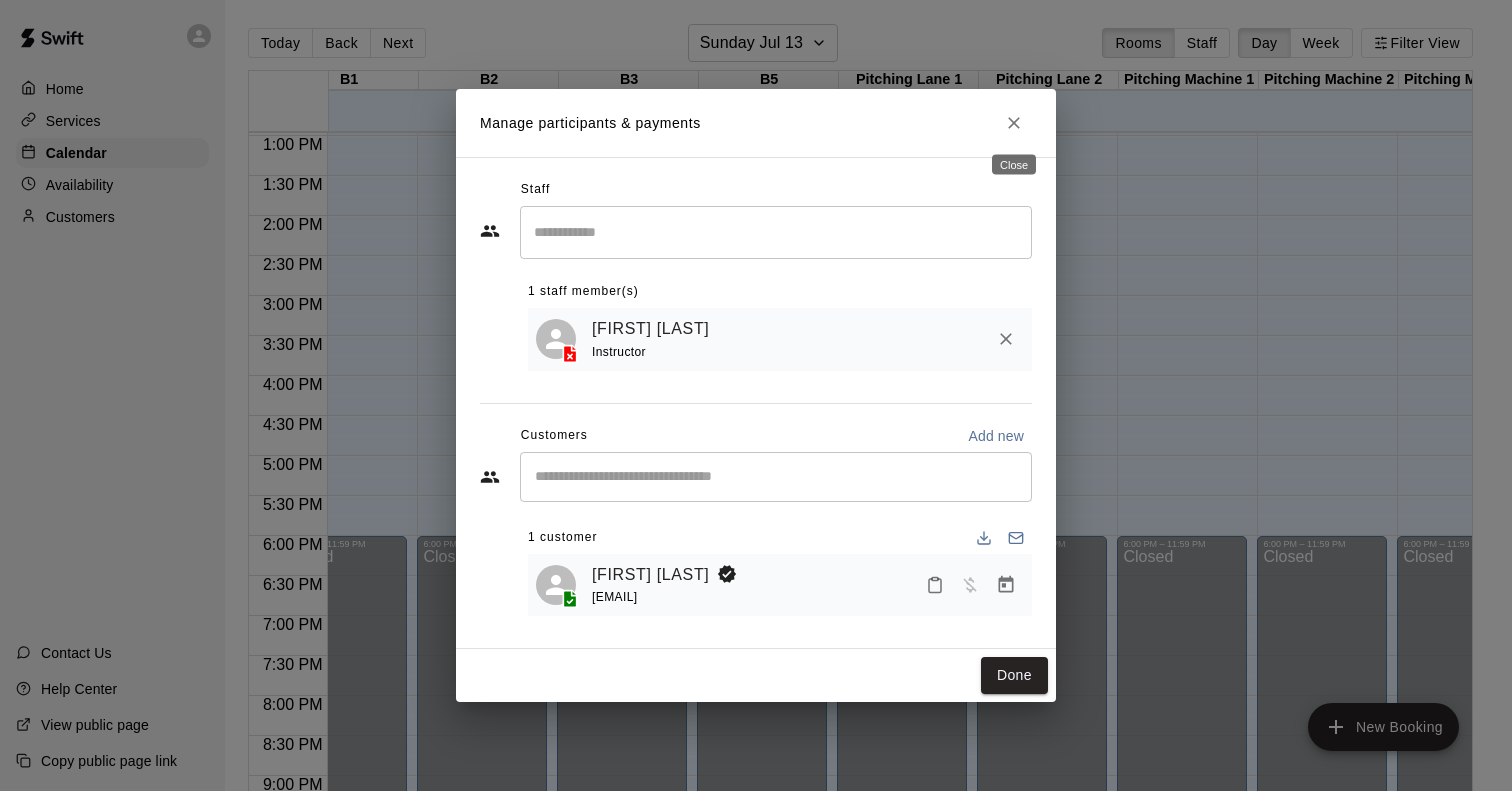 click 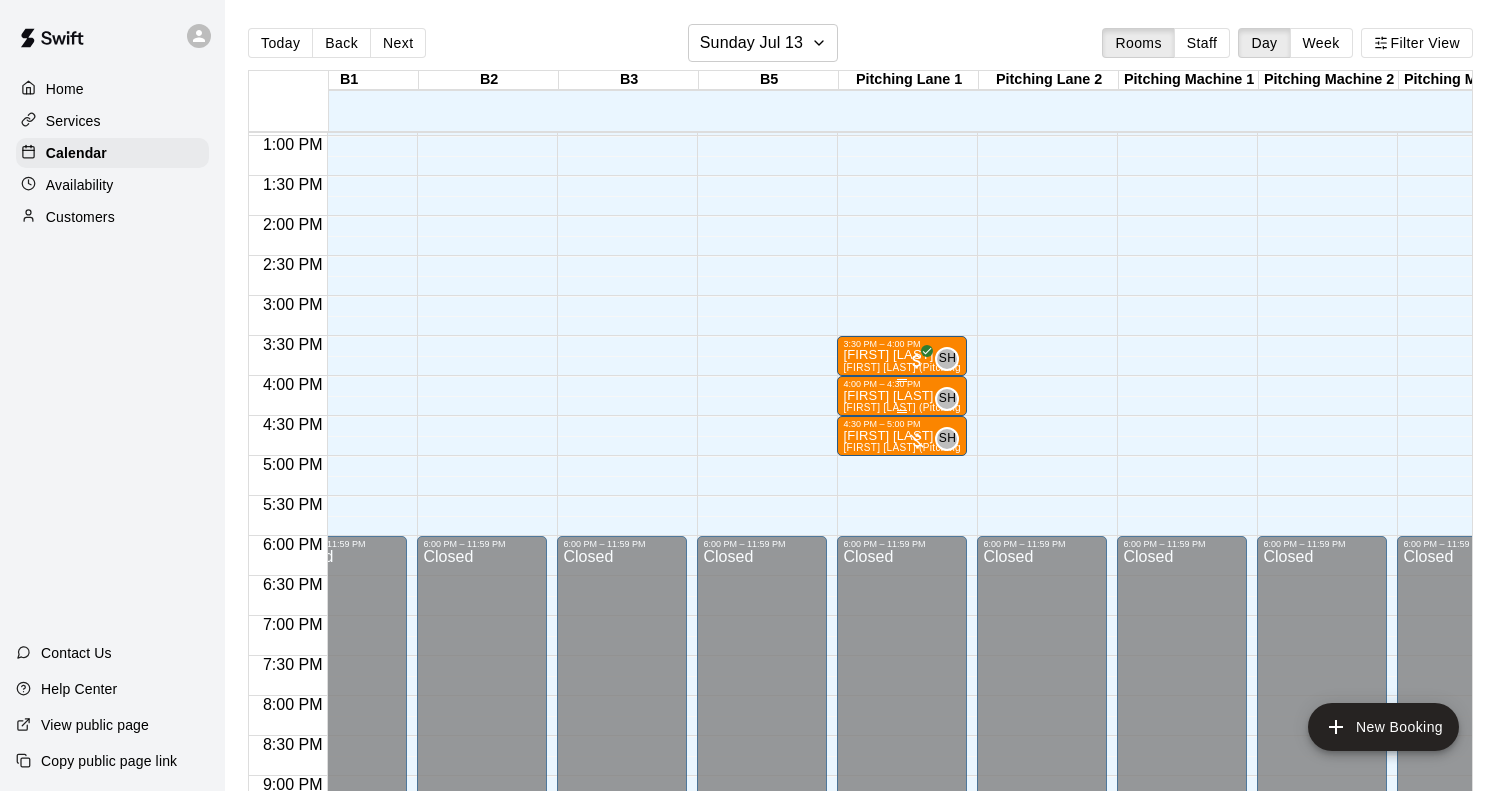 click on "[FIRST] [LAST]" at bounding box center (902, 396) 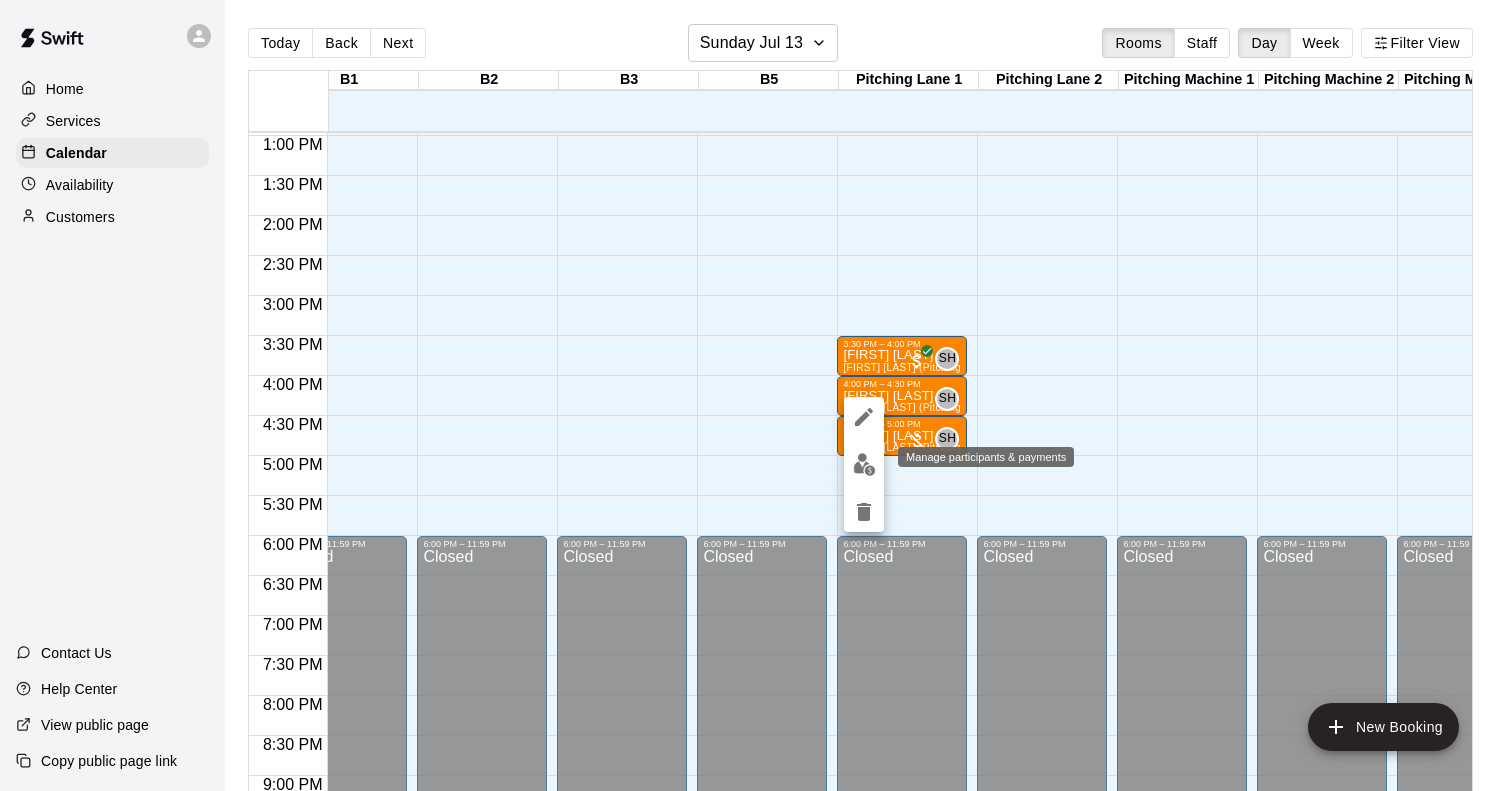 click at bounding box center (864, 464) 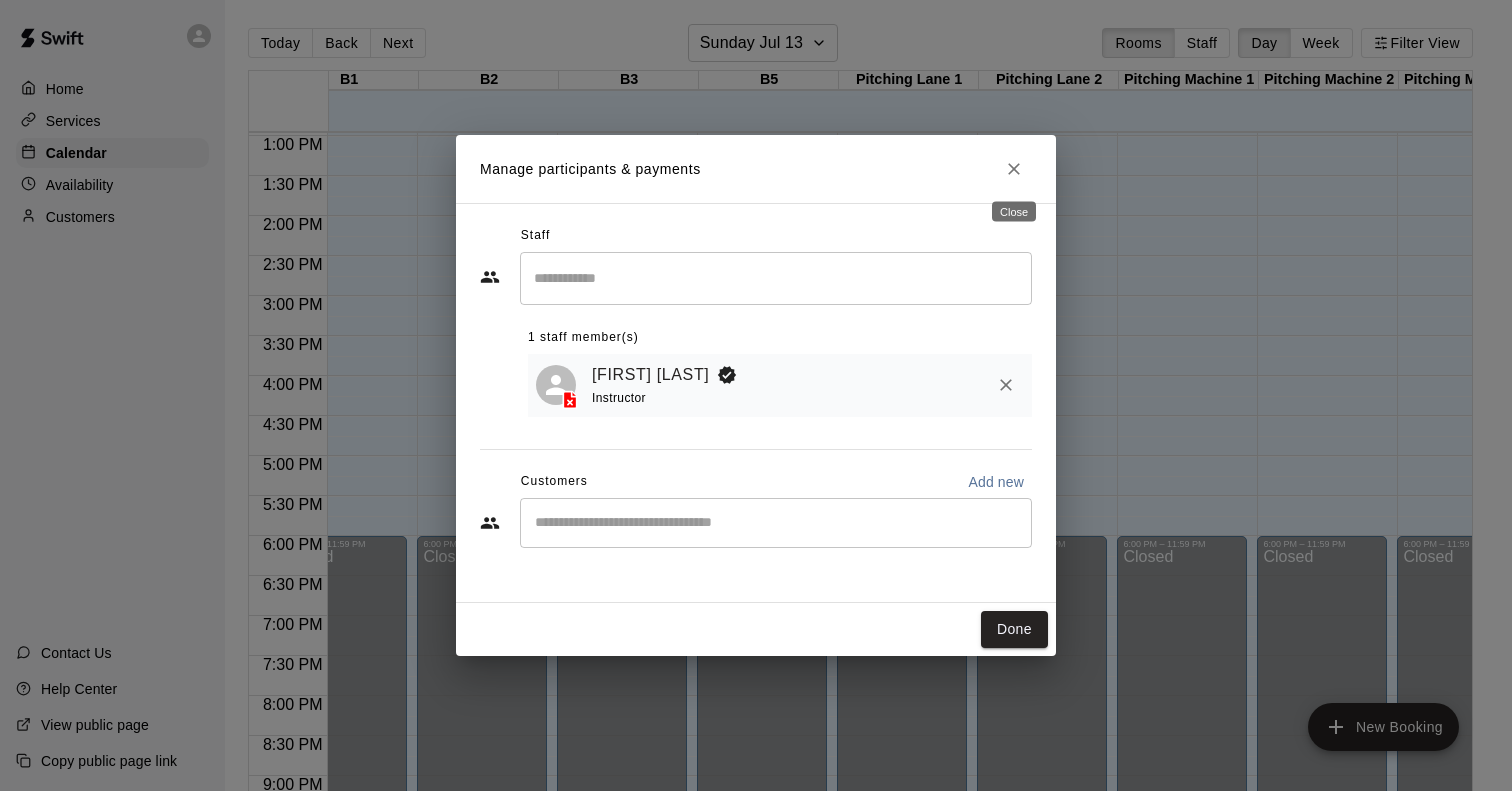 click 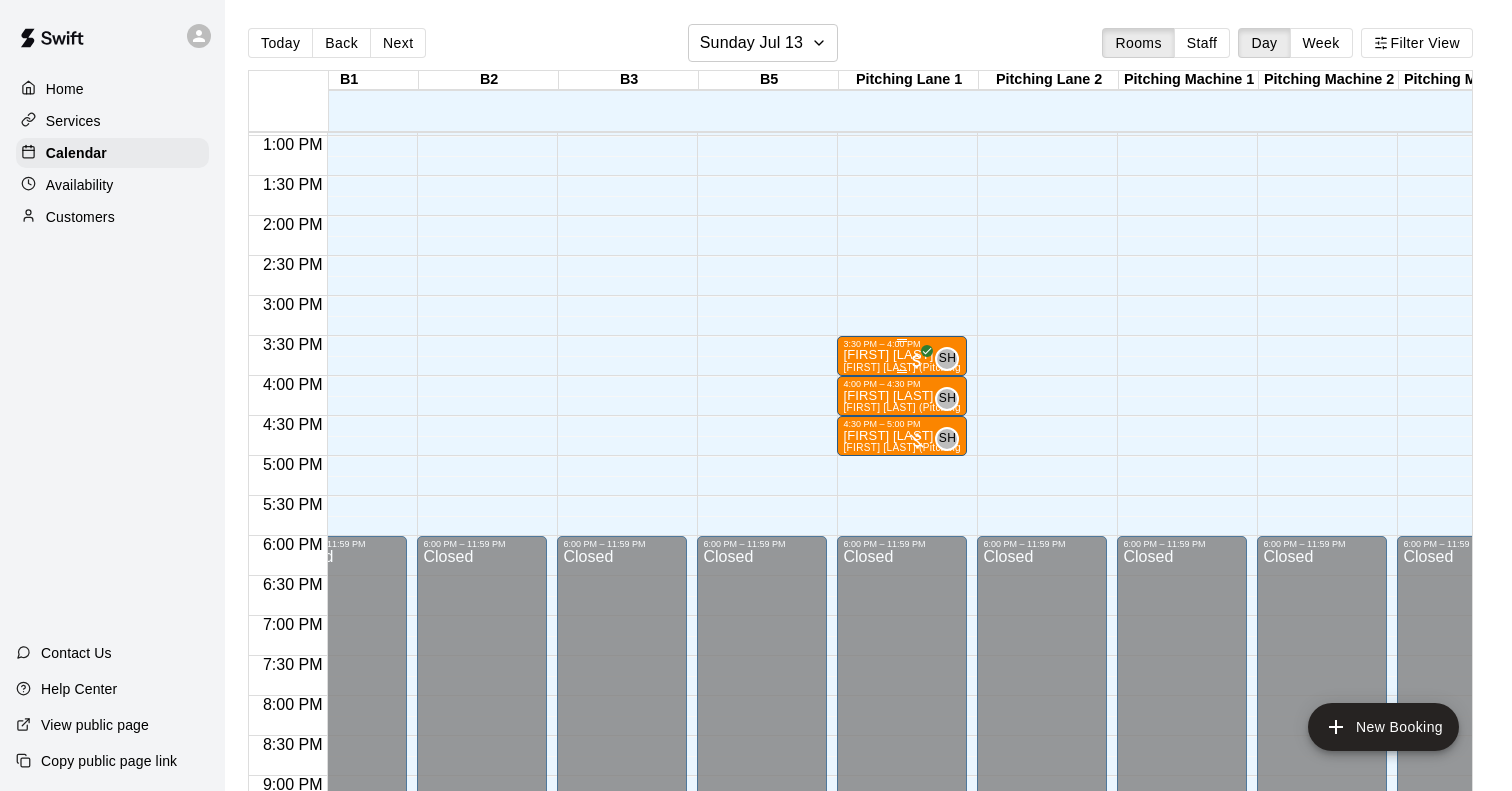 click on "[FIRST] [LAST] [FIRST] [LAST] (Pitching)" at bounding box center [902, 744] 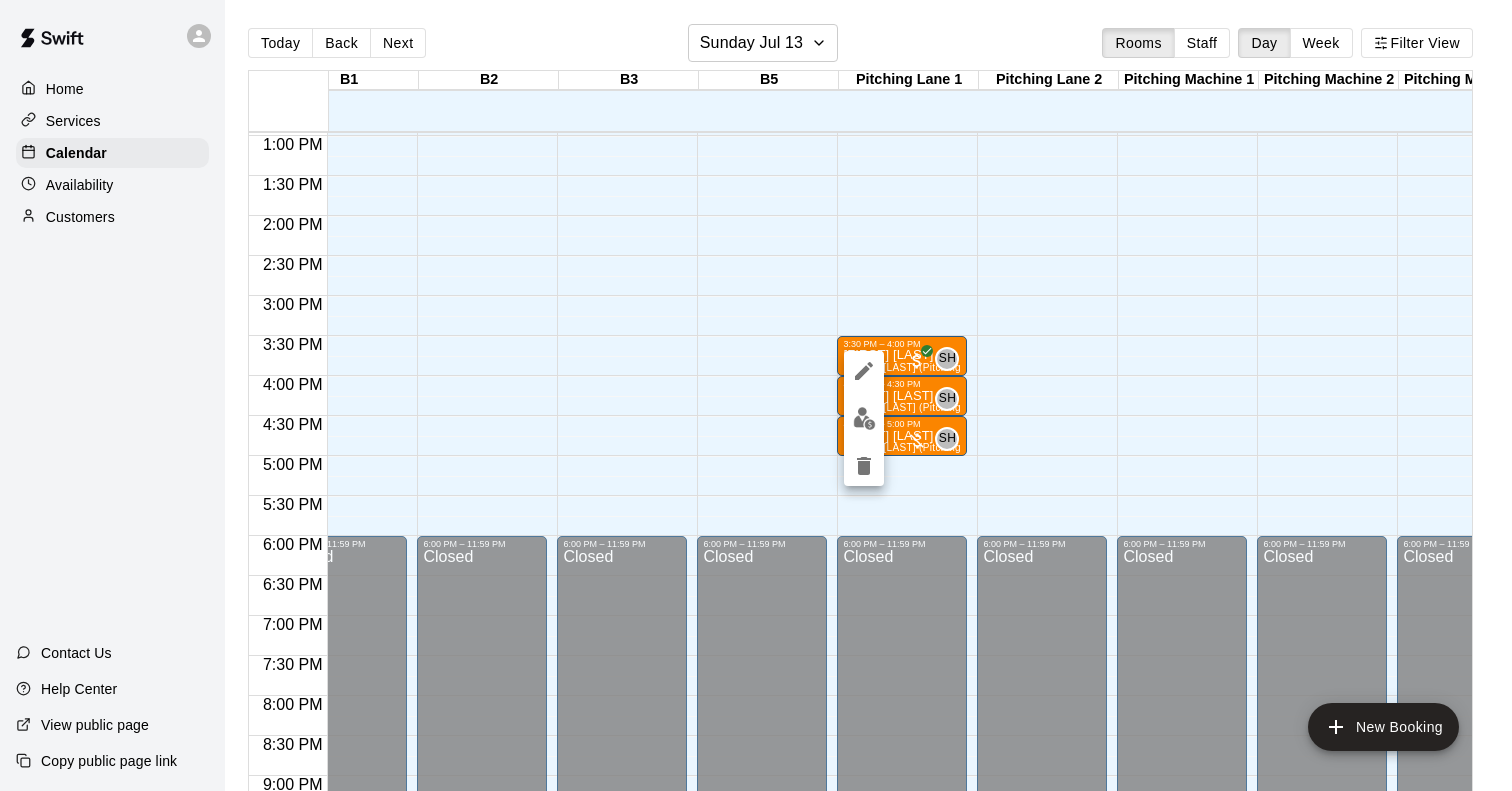 click at bounding box center (756, 395) 